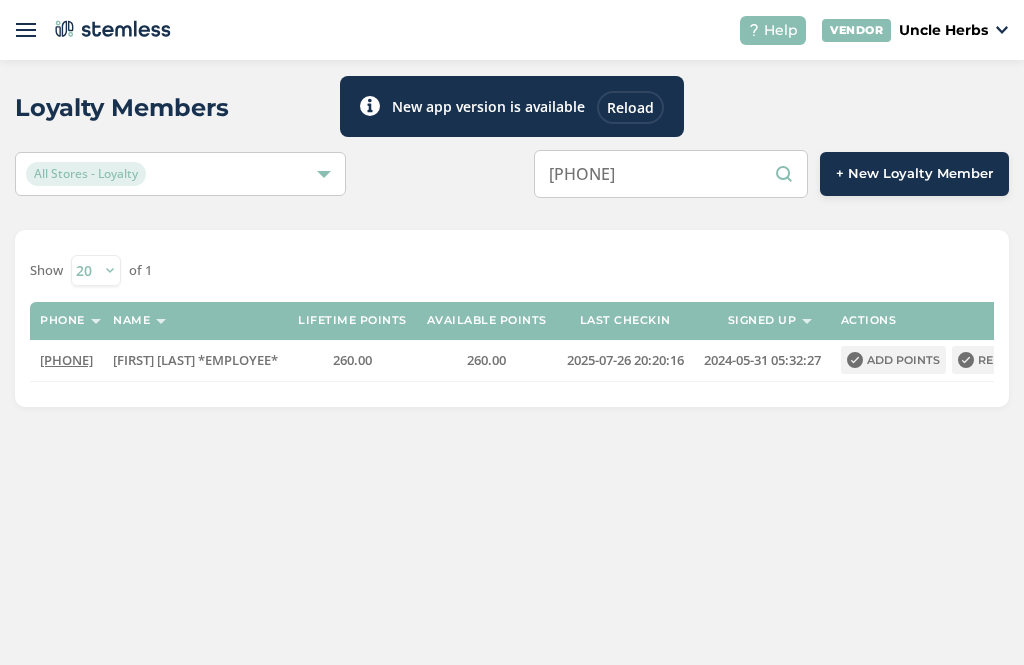 scroll, scrollTop: 0, scrollLeft: 0, axis: both 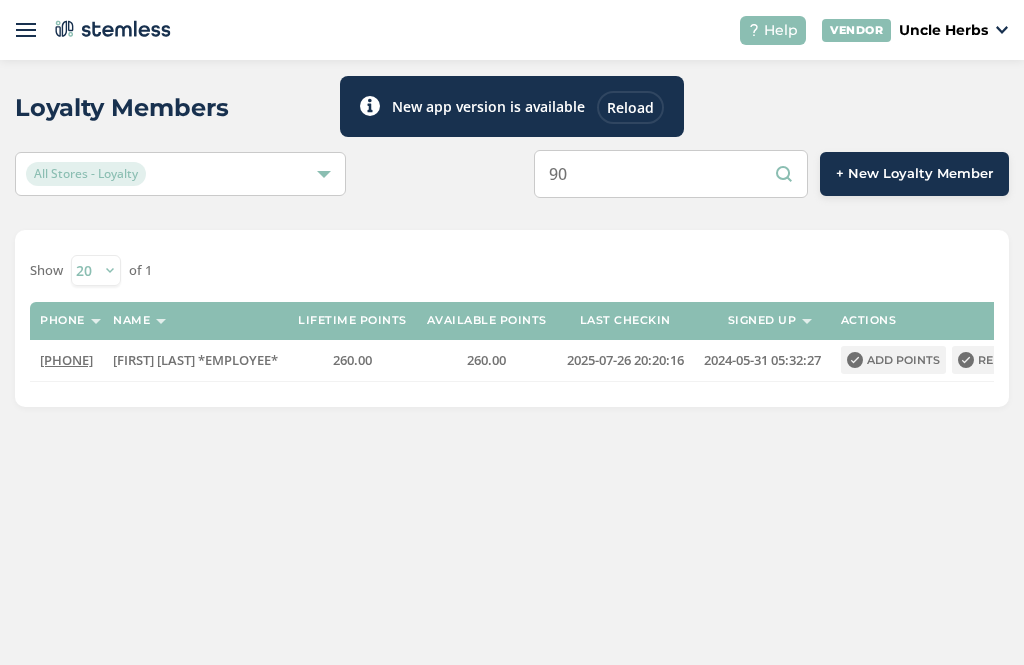type on "9" 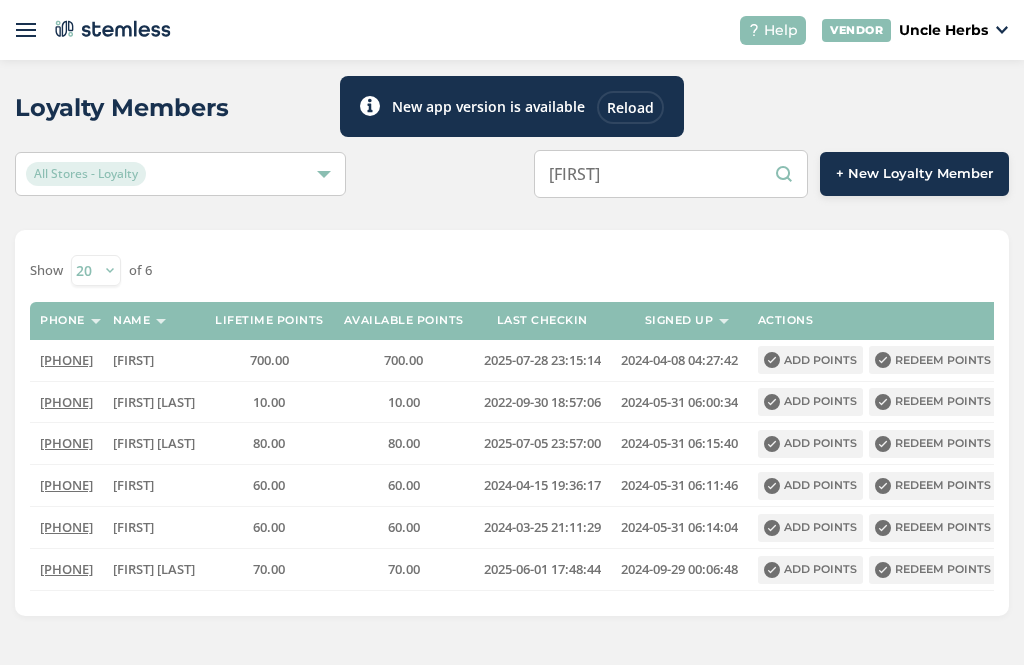scroll, scrollTop: 16, scrollLeft: 0, axis: vertical 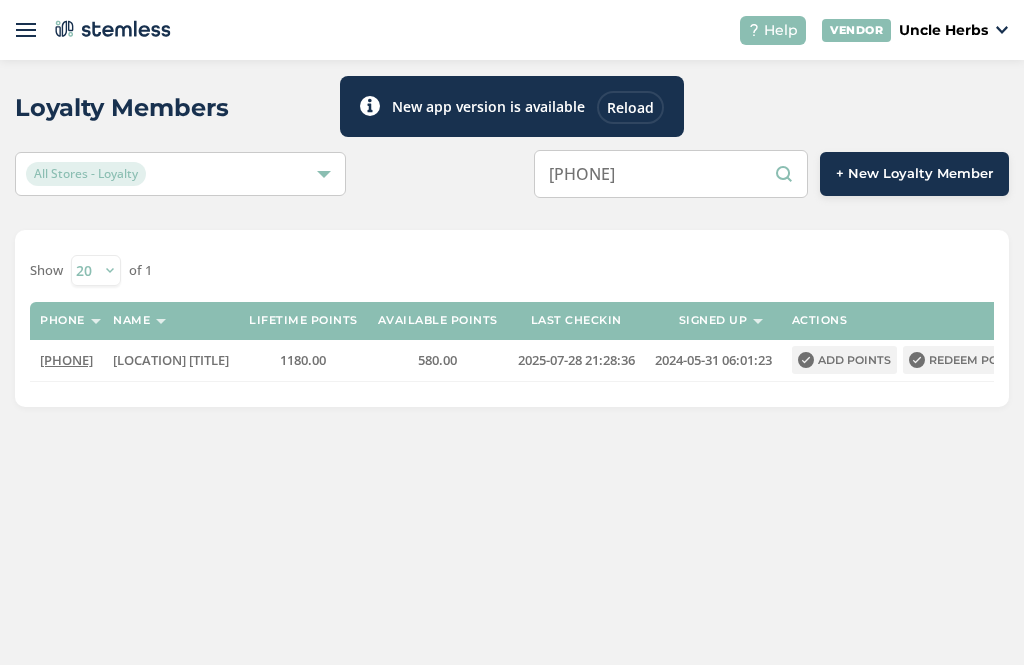 type on "[PHONE]" 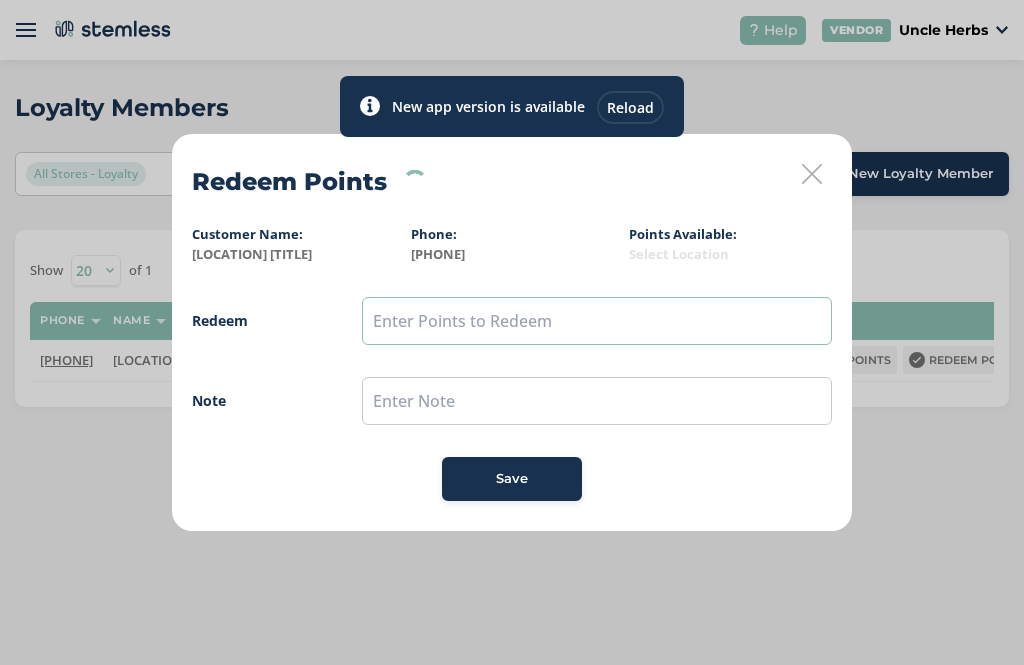 click at bounding box center (597, 321) 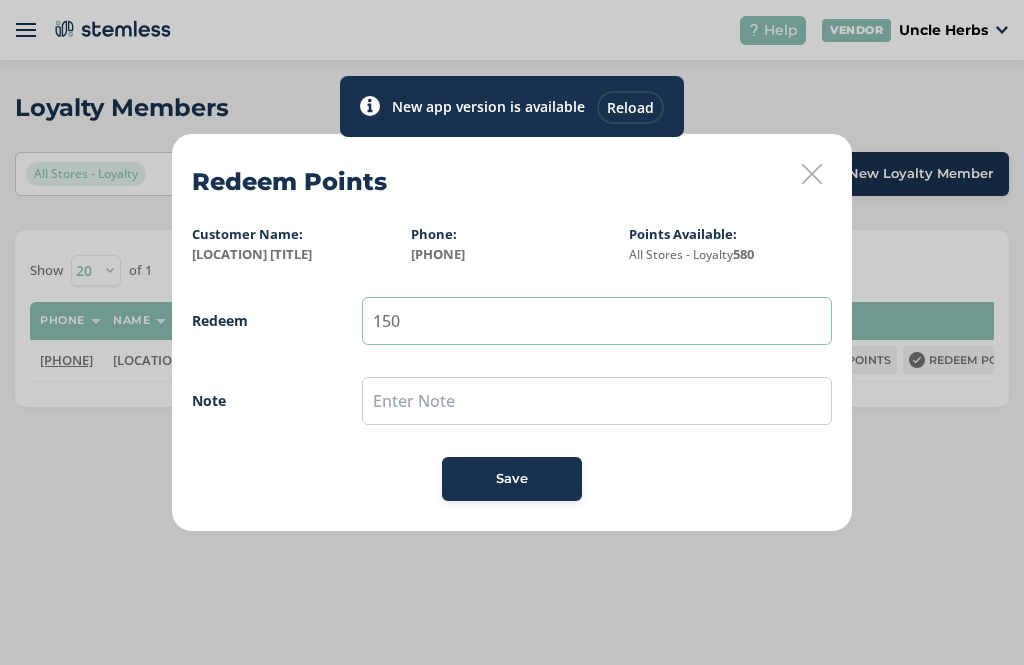 type on "150" 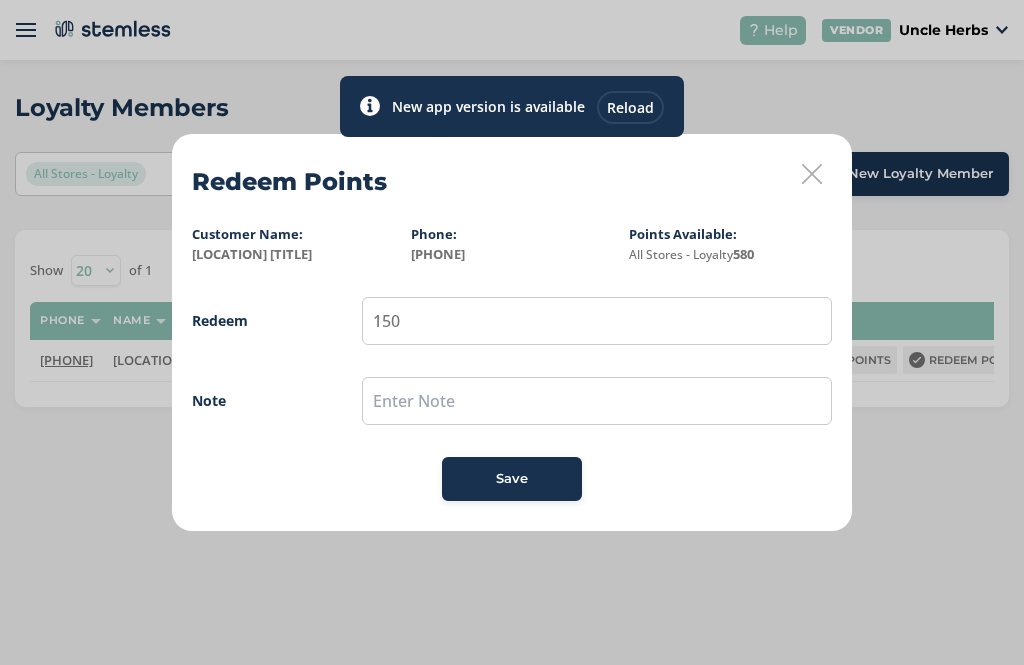 click on "Save" at bounding box center (512, 479) 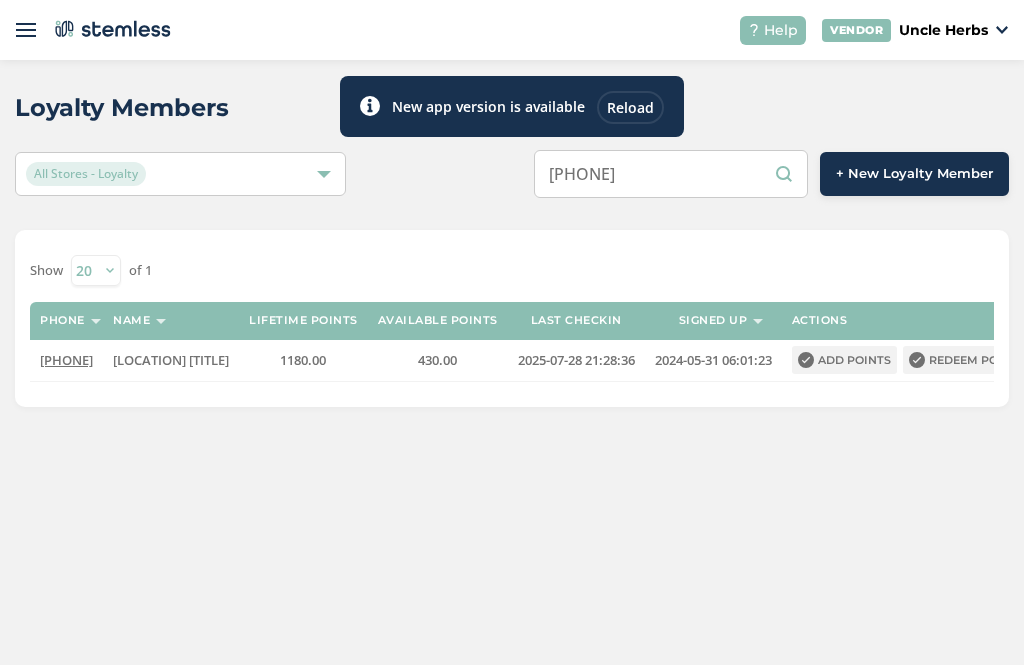 click on "[PHONE]" at bounding box center [671, 174] 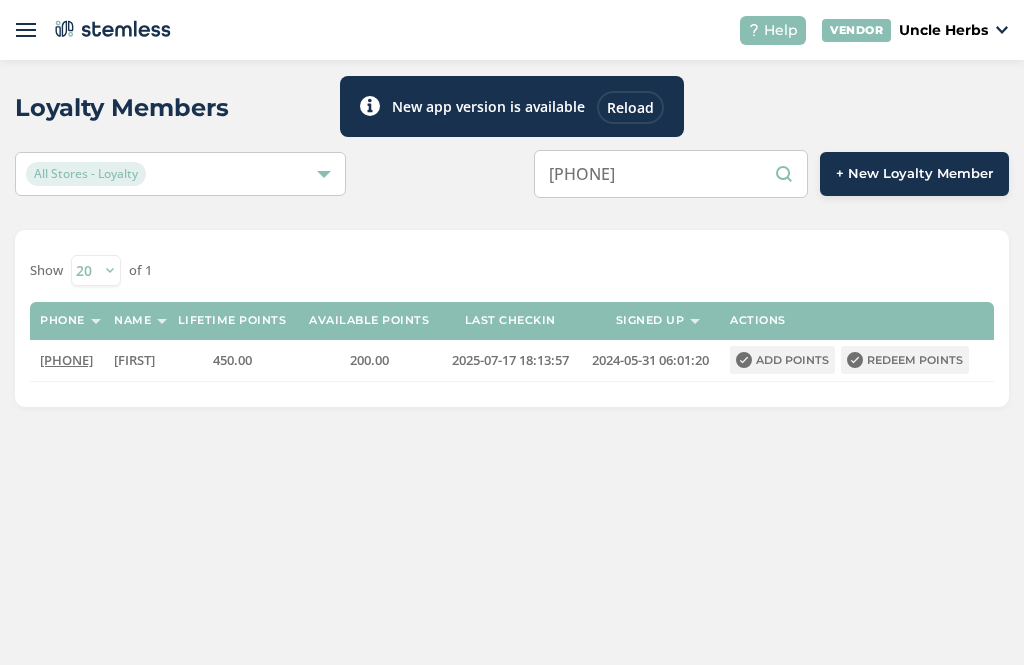 click on "[PHONE]" at bounding box center [671, 174] 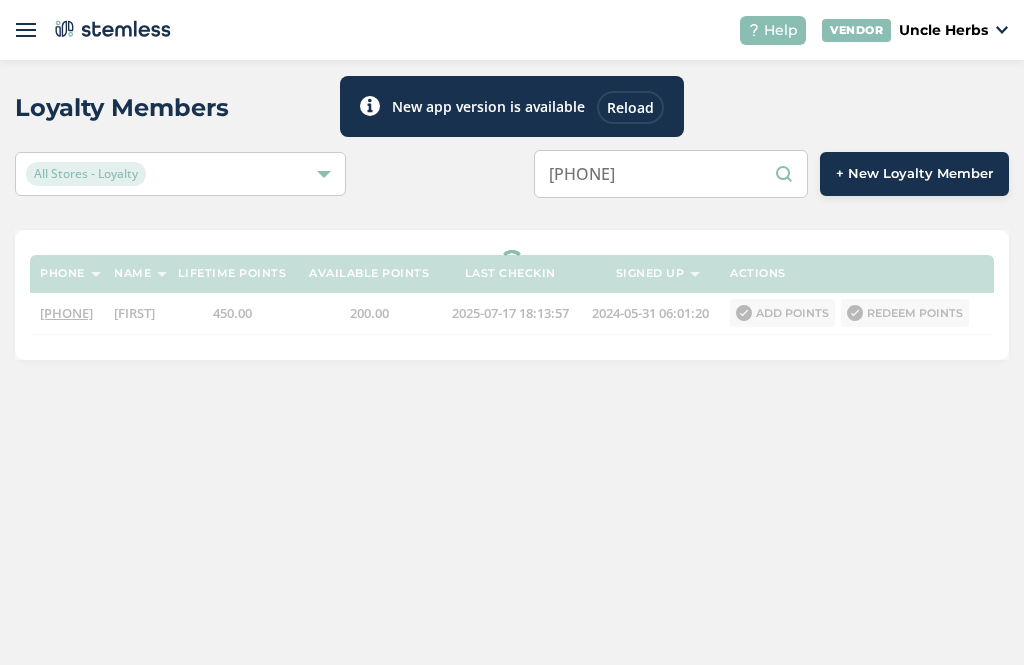 type on "[PHONE]" 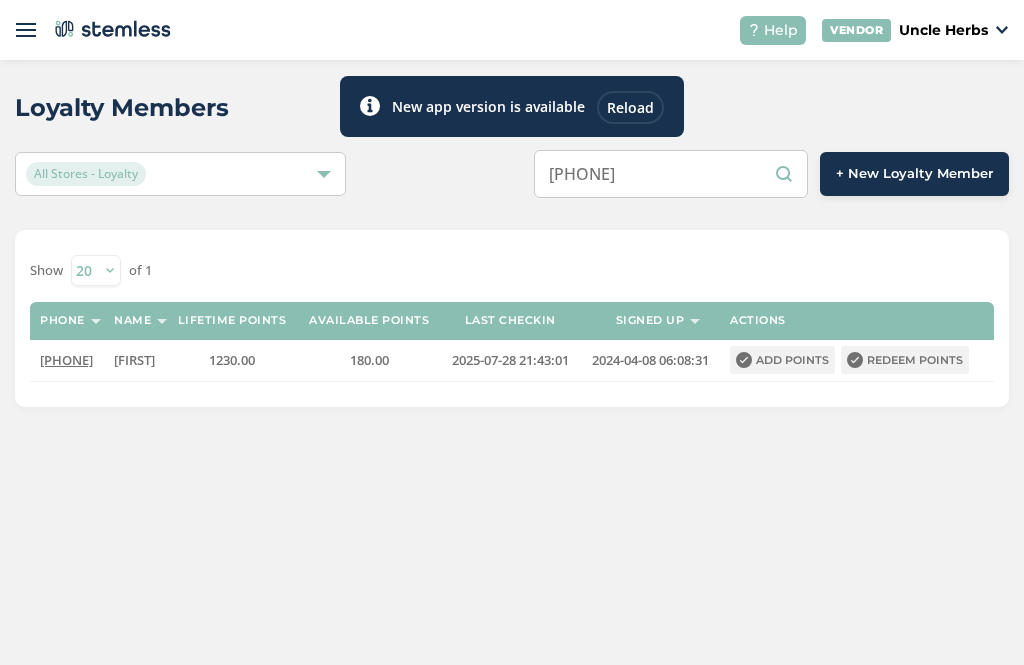 click on "Redeem points" at bounding box center (905, 360) 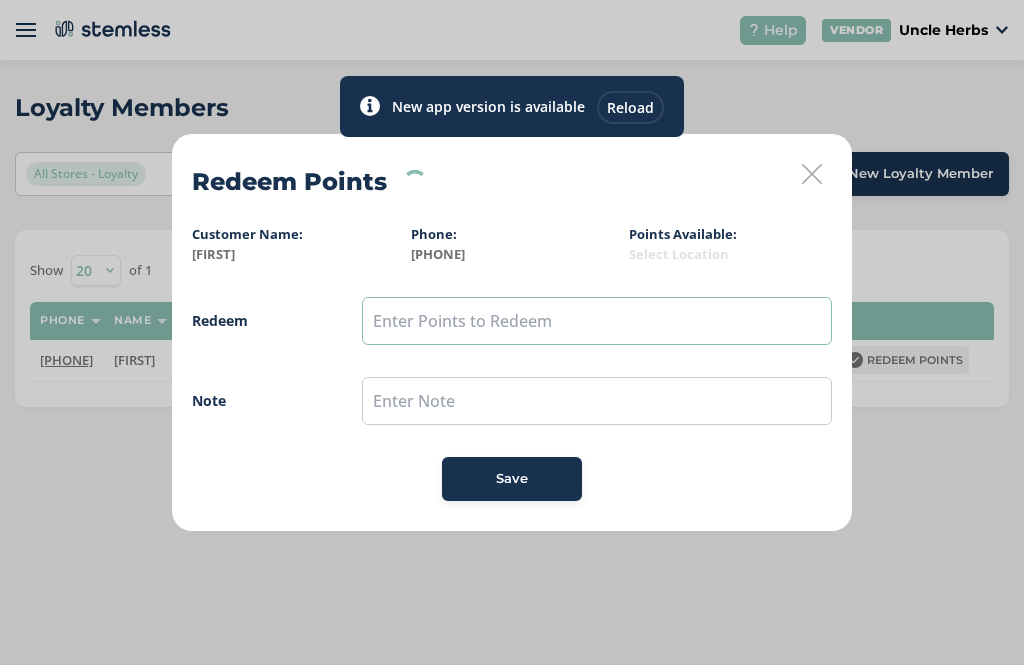 click at bounding box center [597, 321] 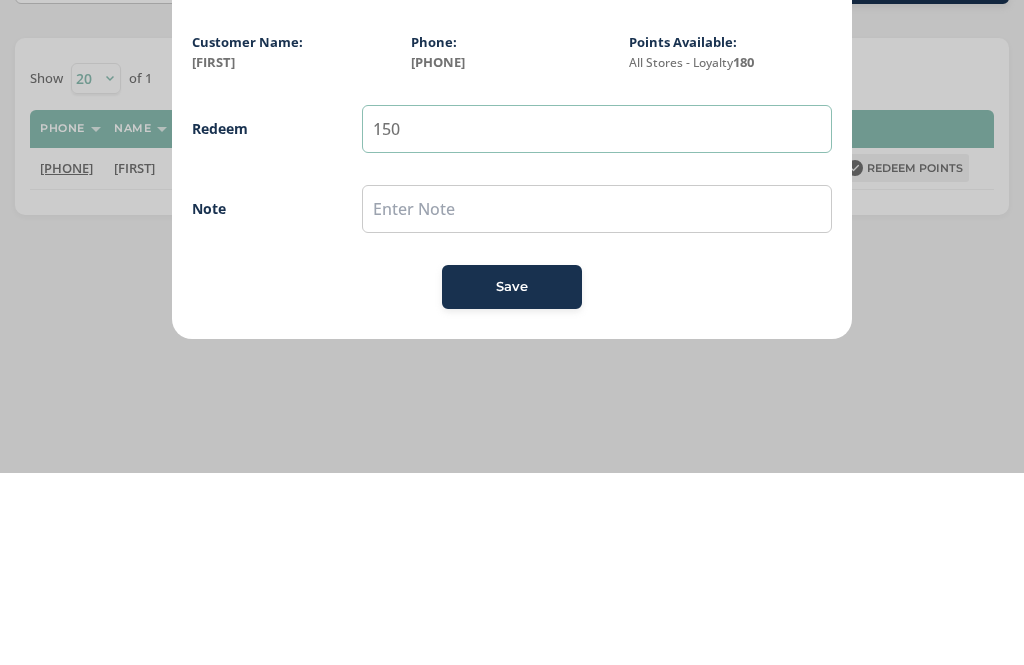 type on "150" 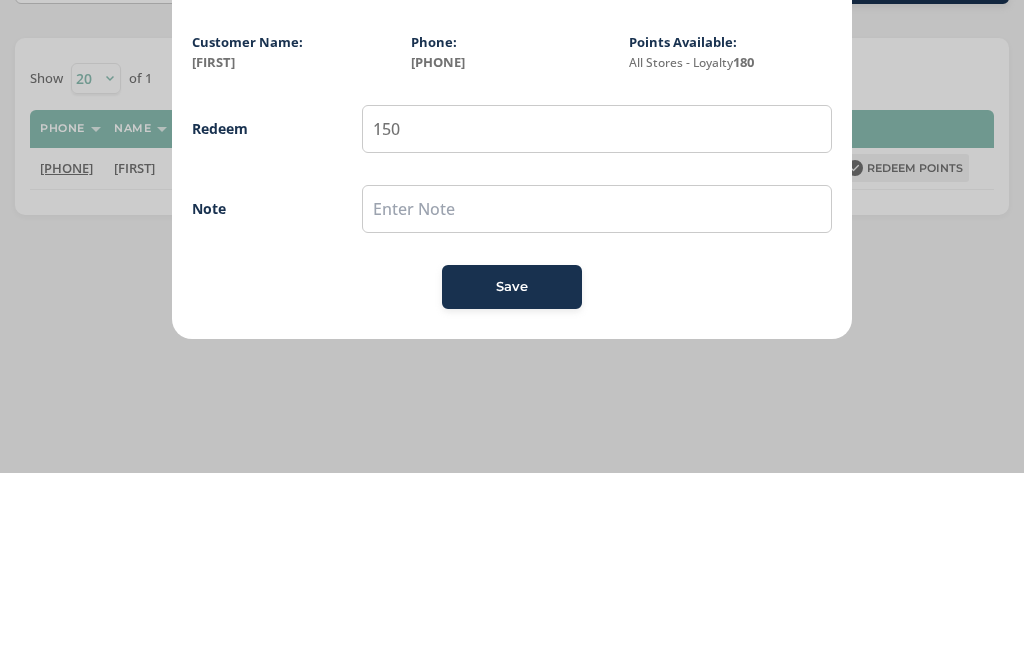 click on "Points Available:  All Stores - Loyalty   180" at bounding box center (730, 244) 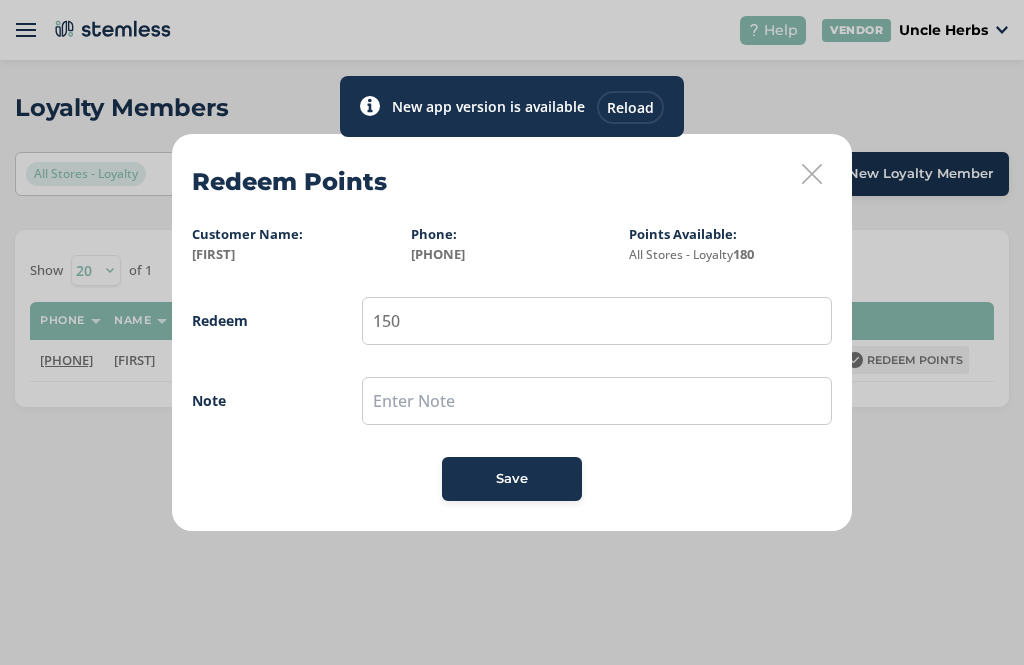 click on "Save" at bounding box center [512, 479] 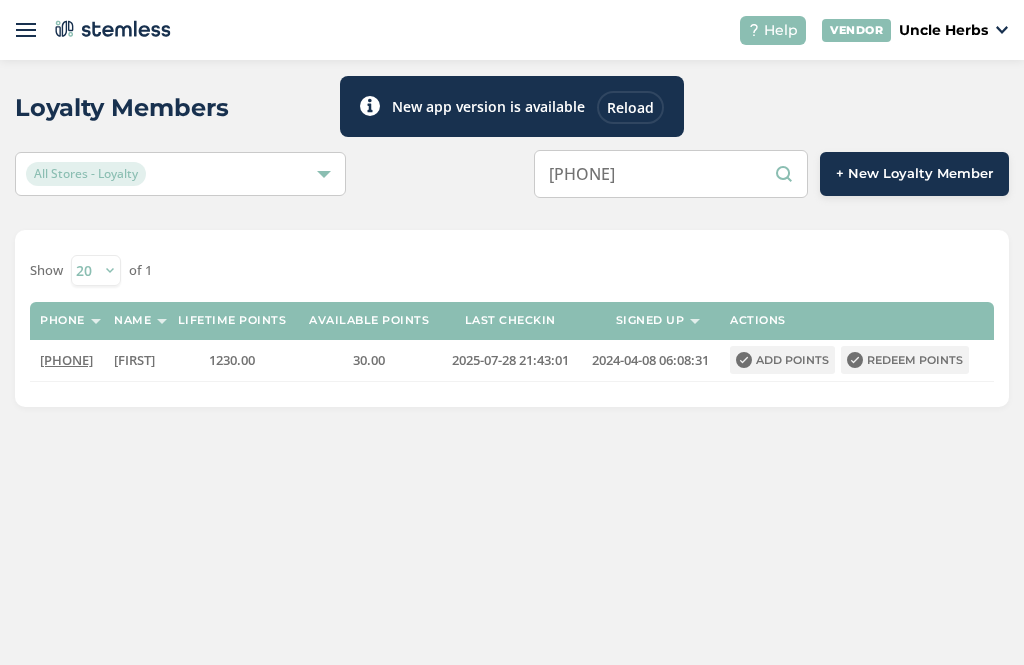 click on "[PHONE]" at bounding box center [671, 174] 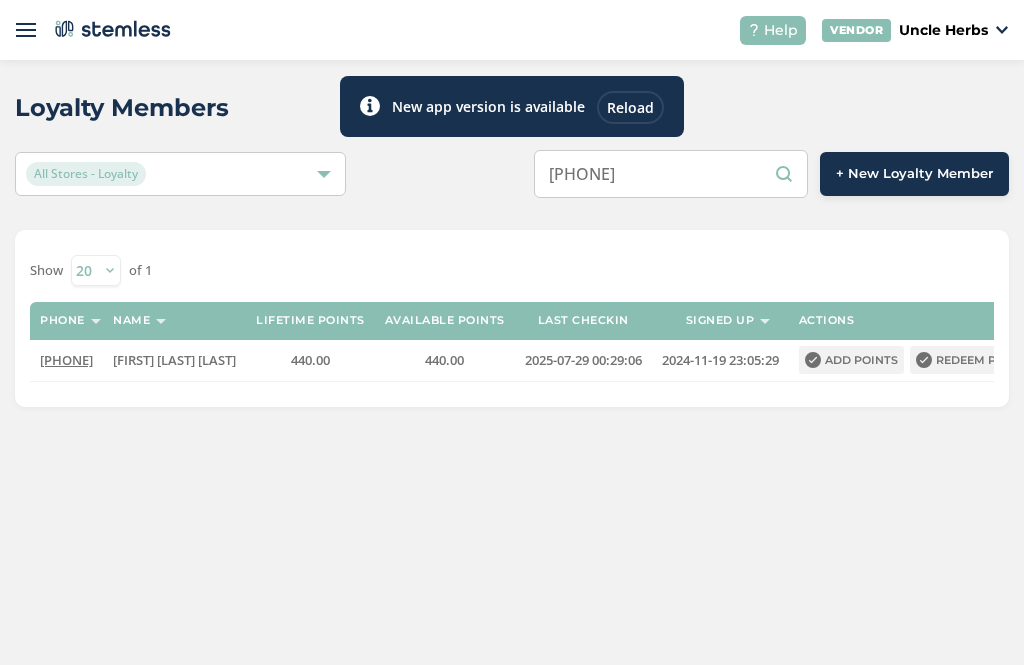 click on "[PHONE]" at bounding box center (671, 174) 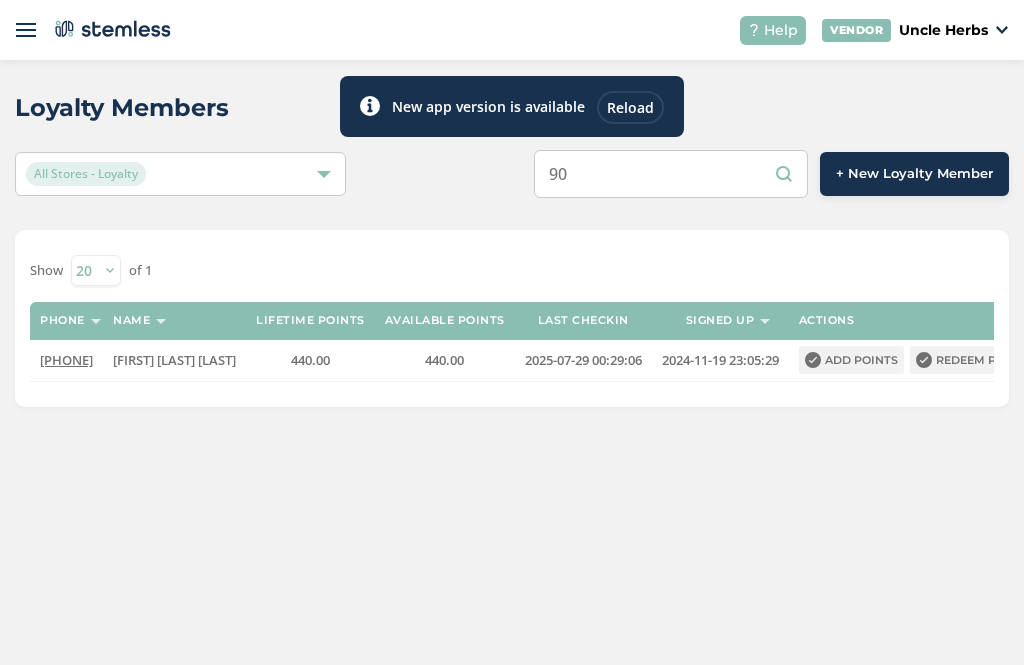type on "9" 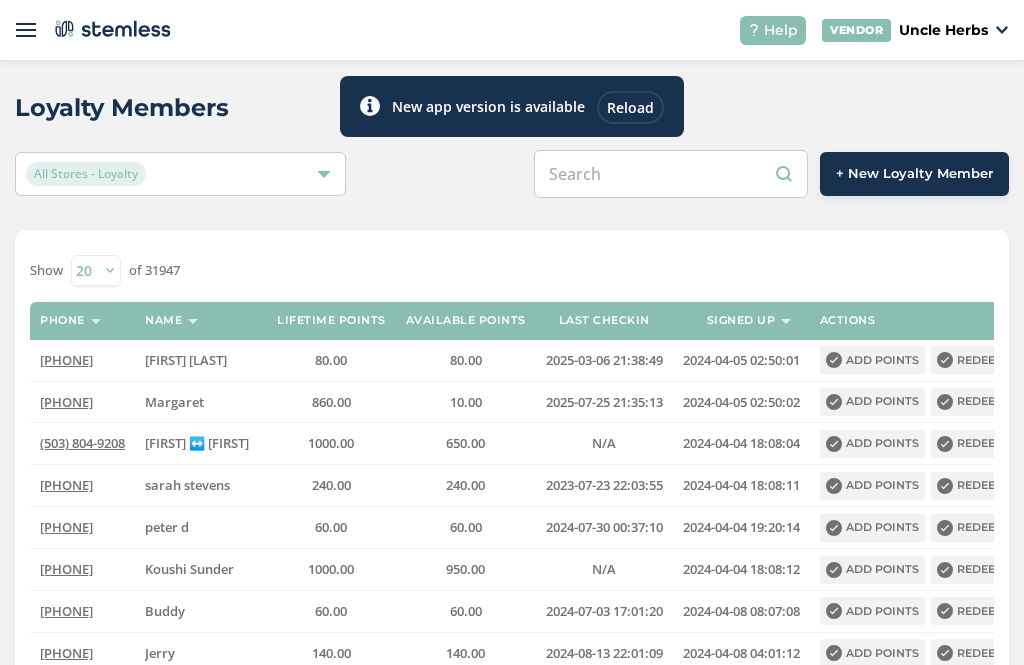 click at bounding box center [671, 174] 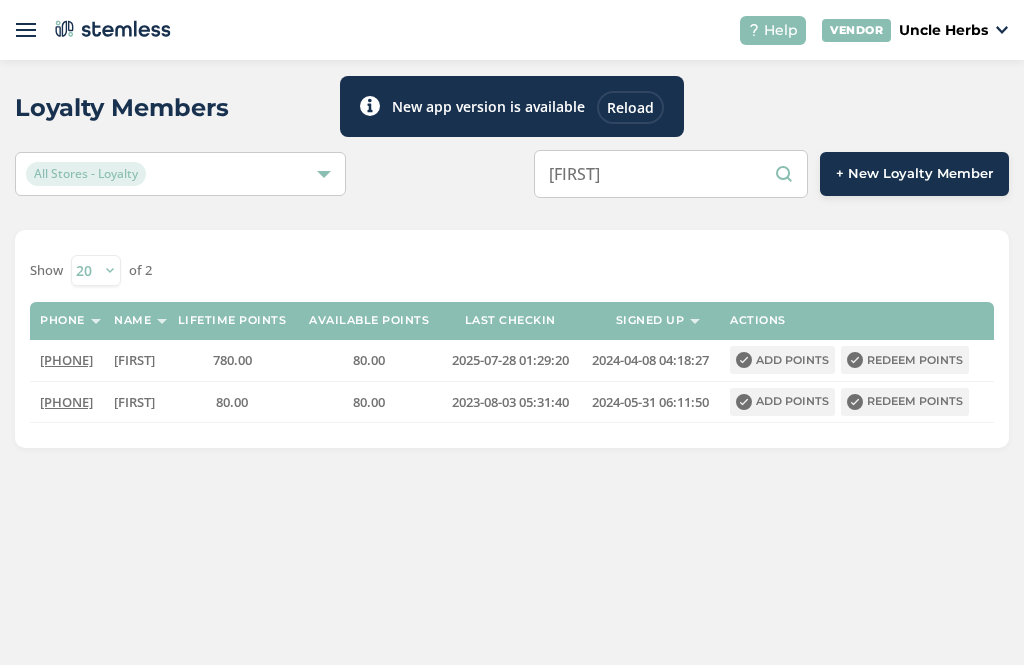 click on "[FIRST]" at bounding box center [671, 174] 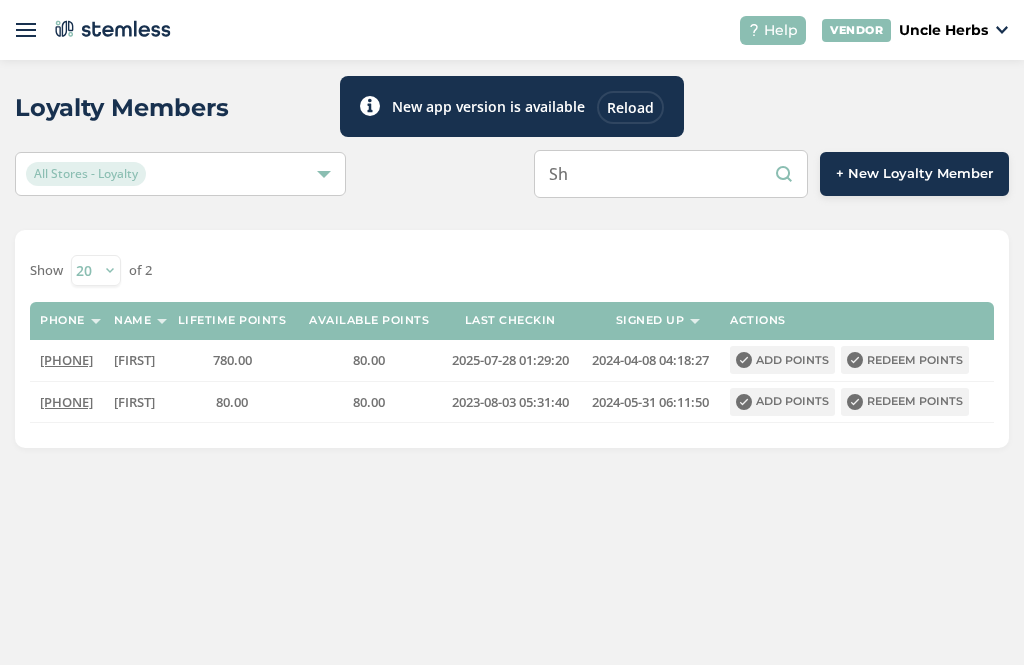 type on "S" 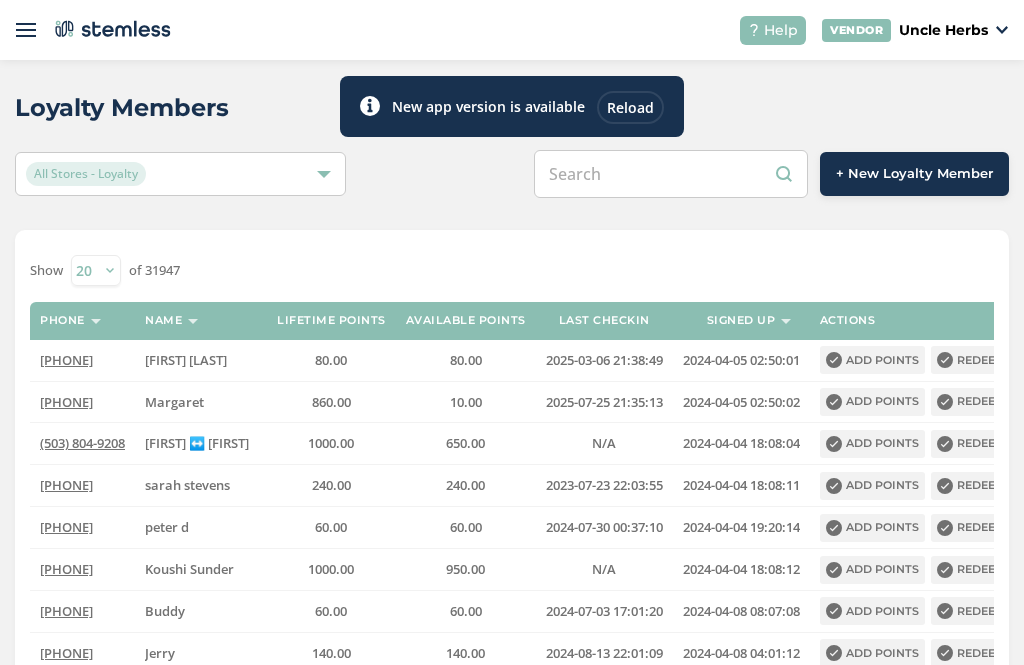 click at bounding box center [671, 174] 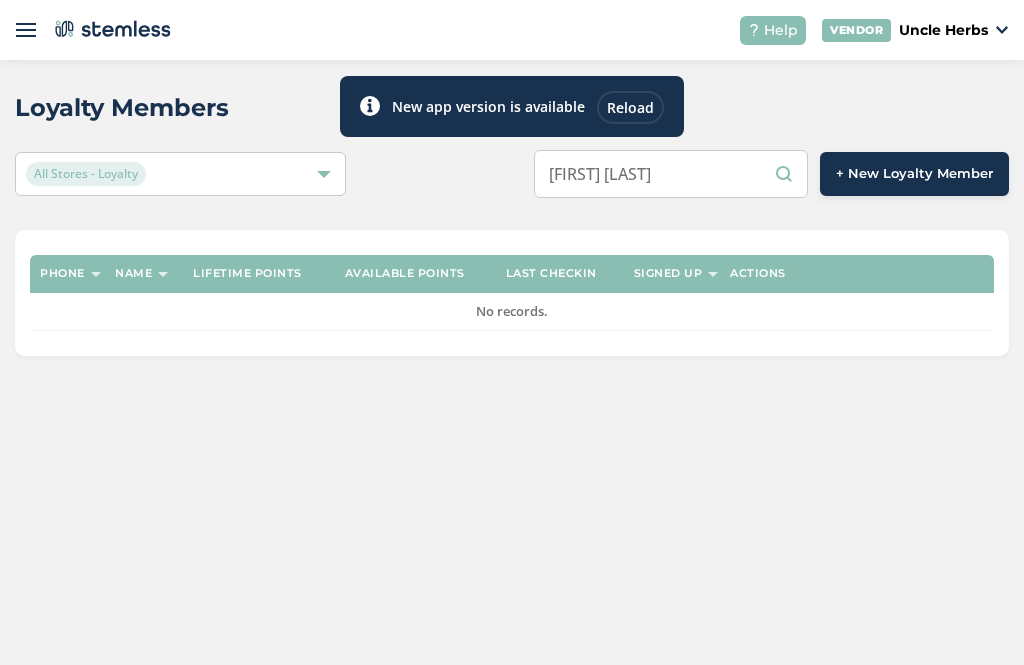 click on "[FIRST] [LAST]" at bounding box center (671, 174) 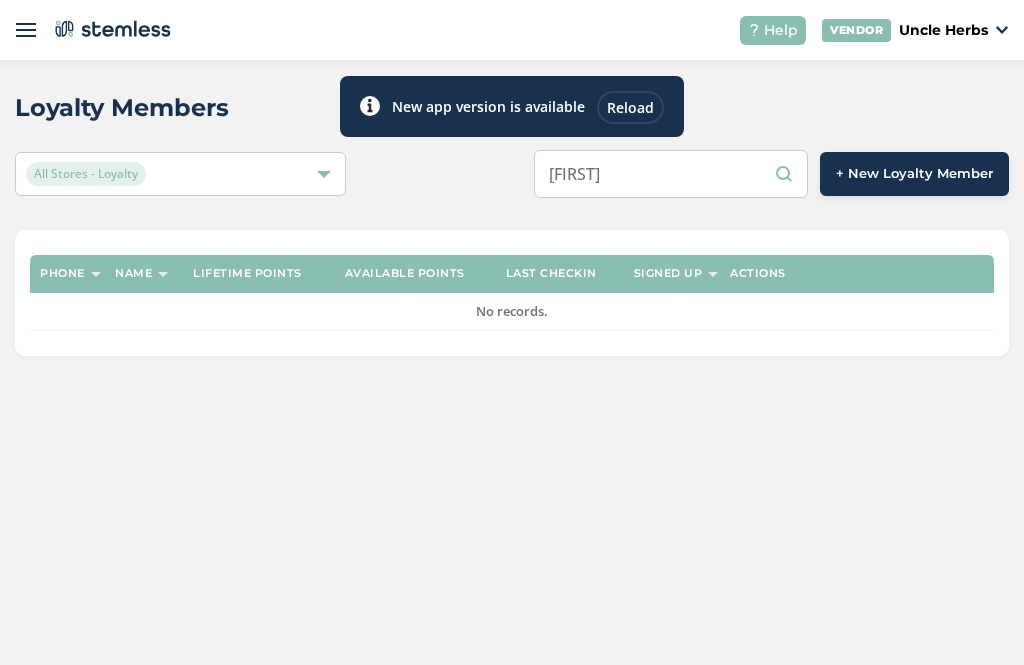 type on "[FIRST]" 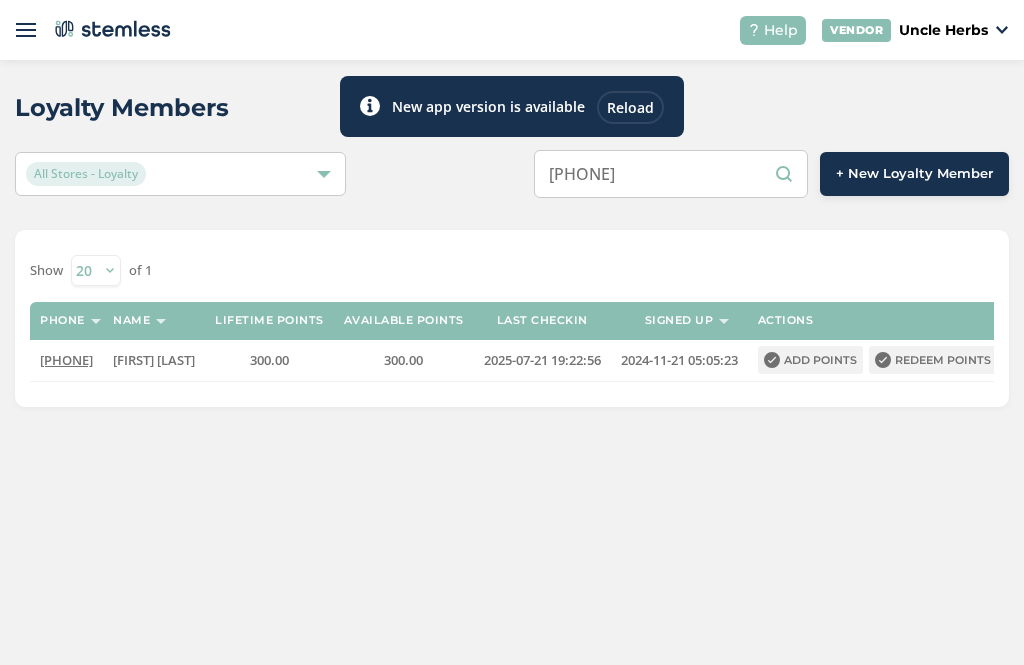 type on "[PHONE]" 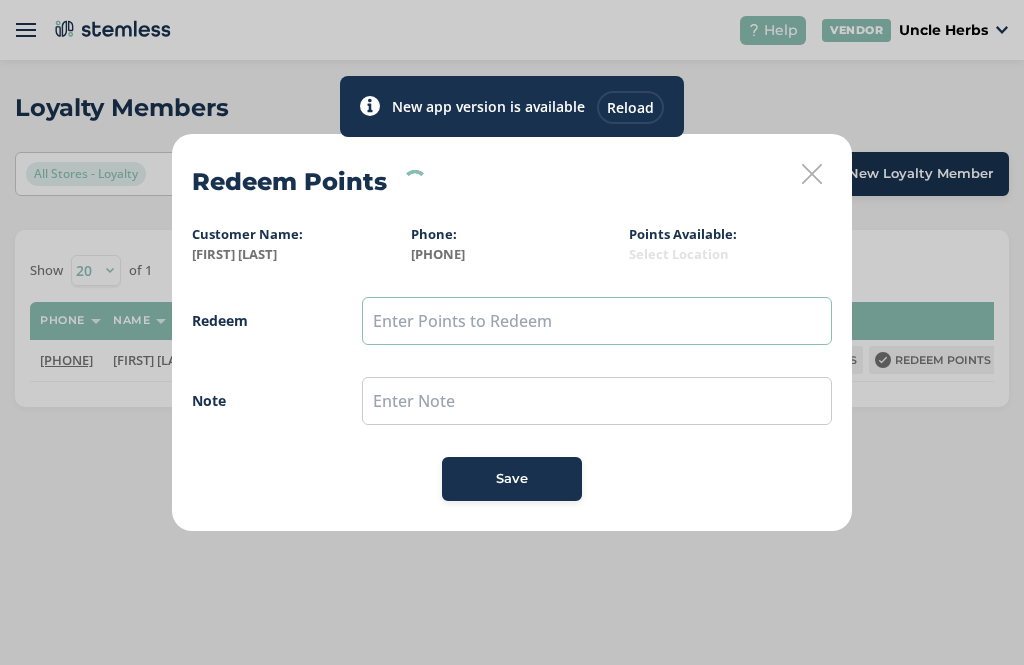 click at bounding box center (597, 321) 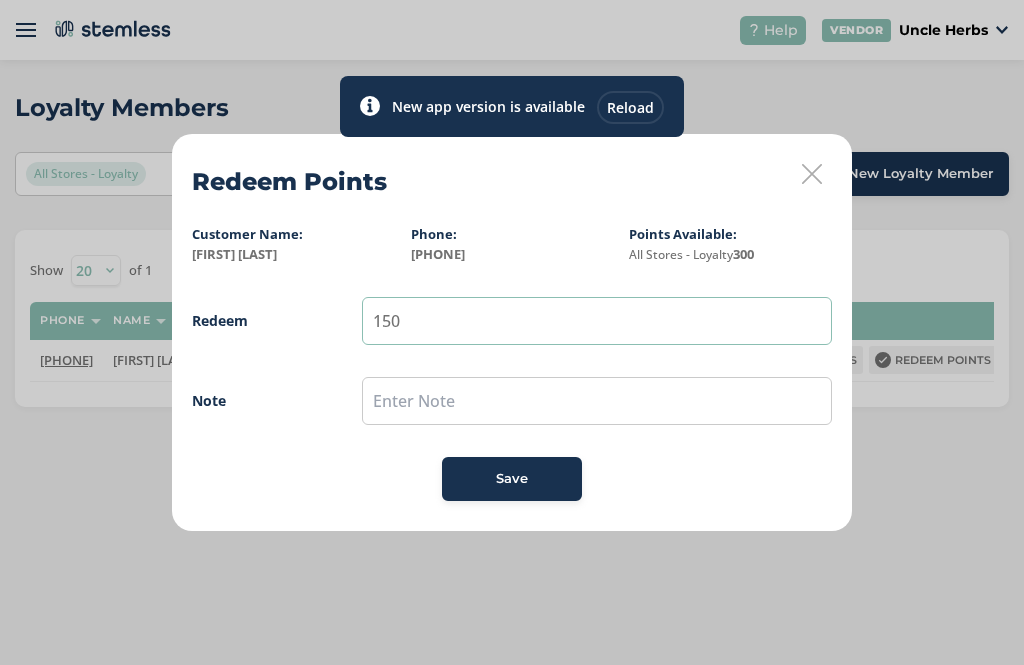type on "150" 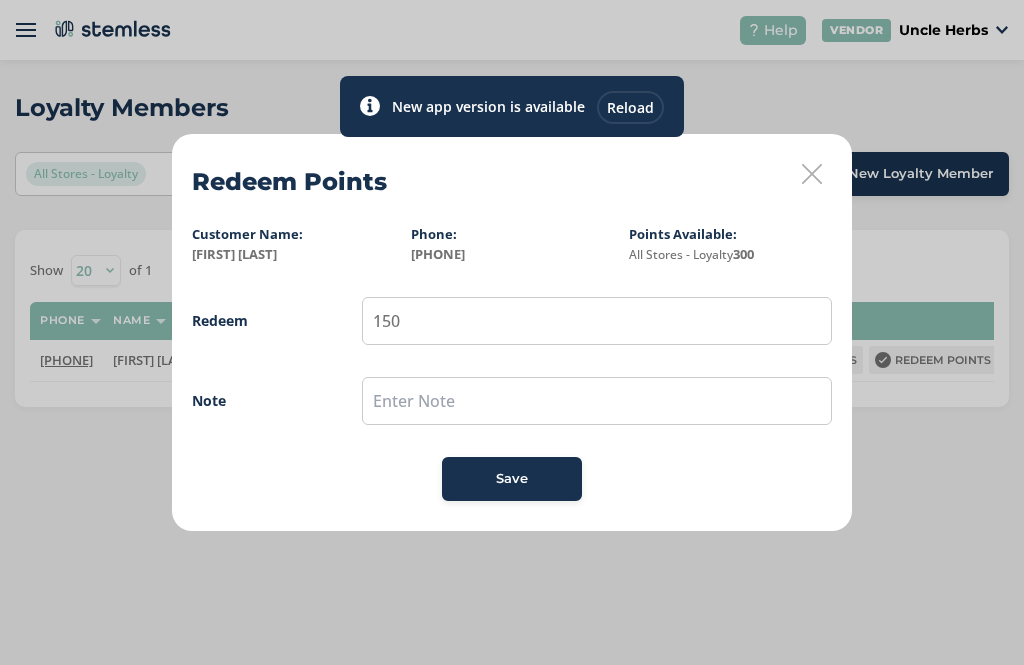 click on "Save" at bounding box center [512, 479] 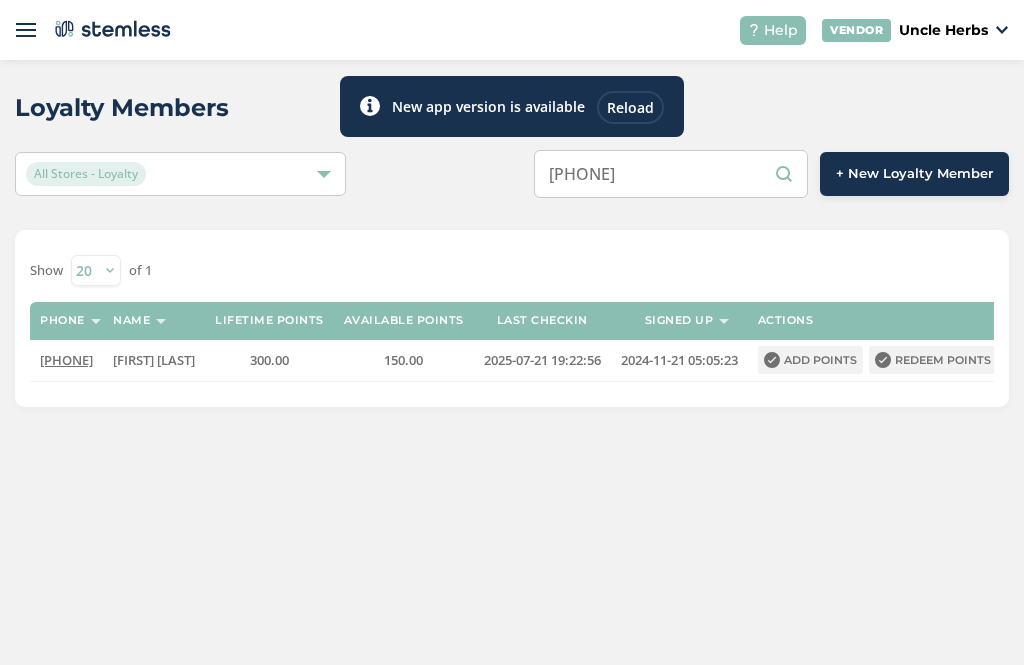 click on "[PHONE]" at bounding box center [671, 174] 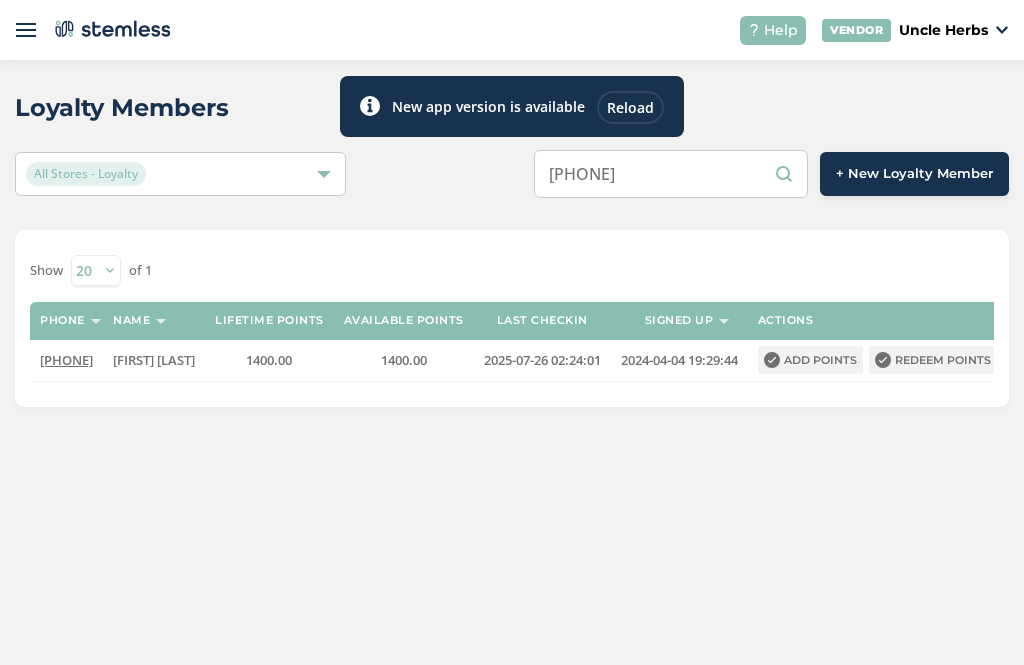type on "[PHONE]" 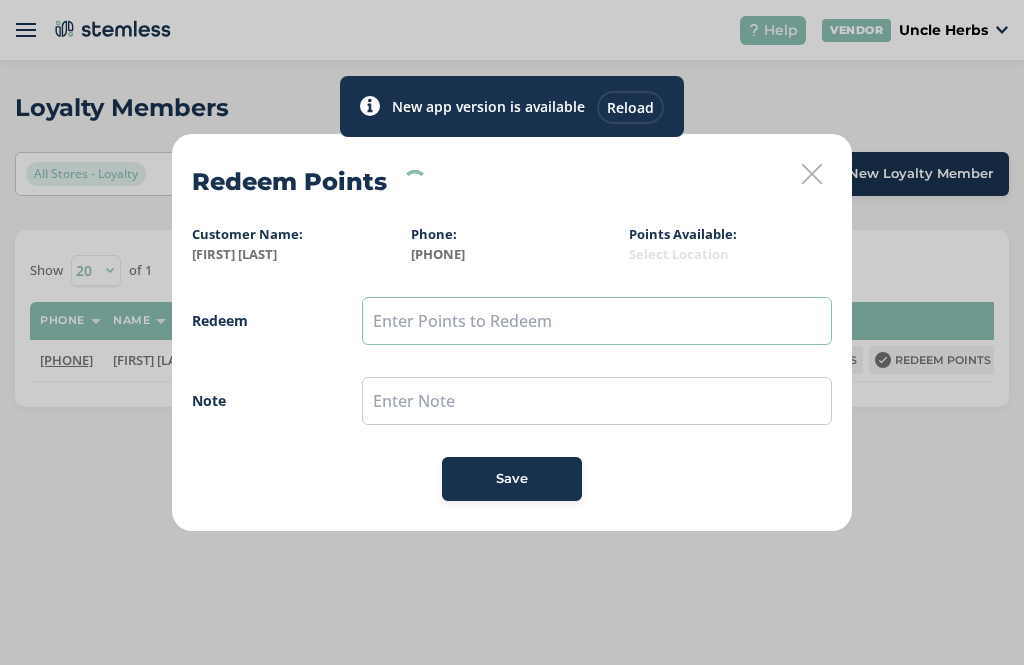 click at bounding box center (597, 321) 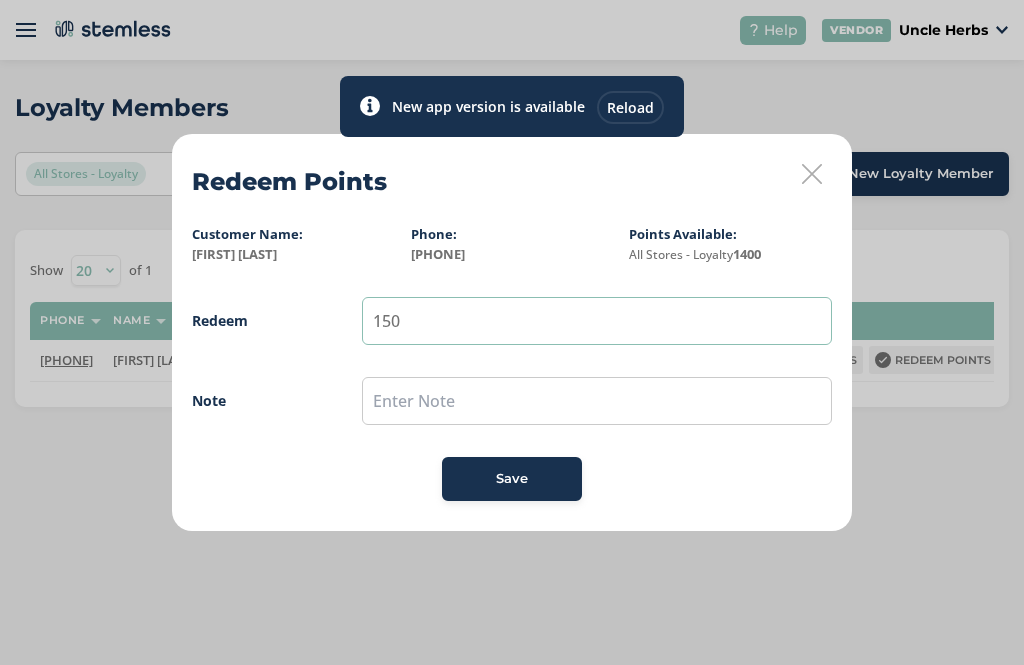 type on "150" 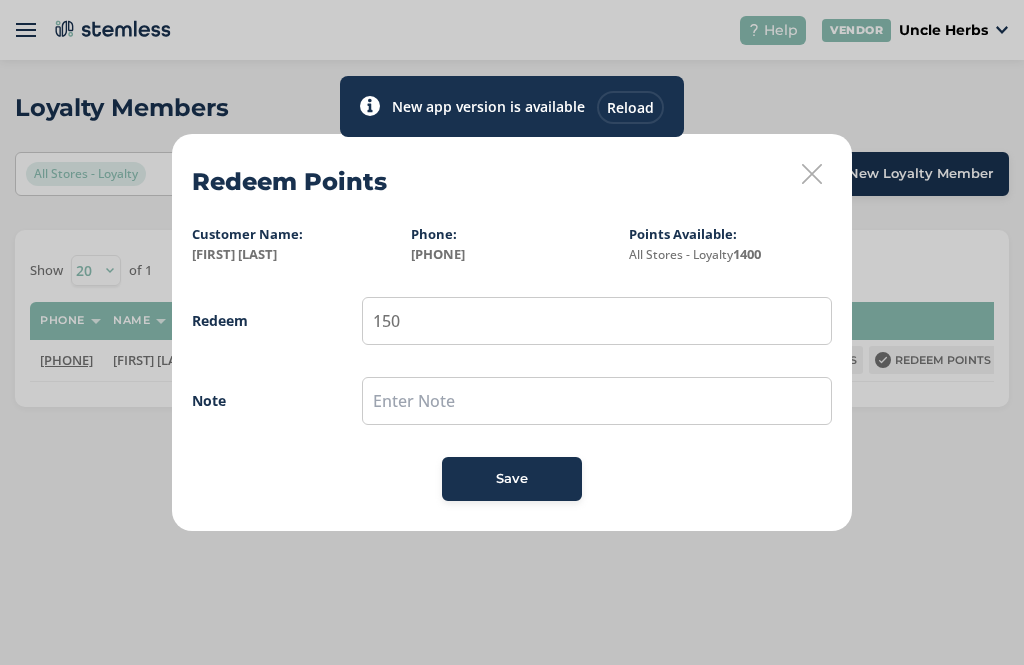 click on "Save" at bounding box center [512, 479] 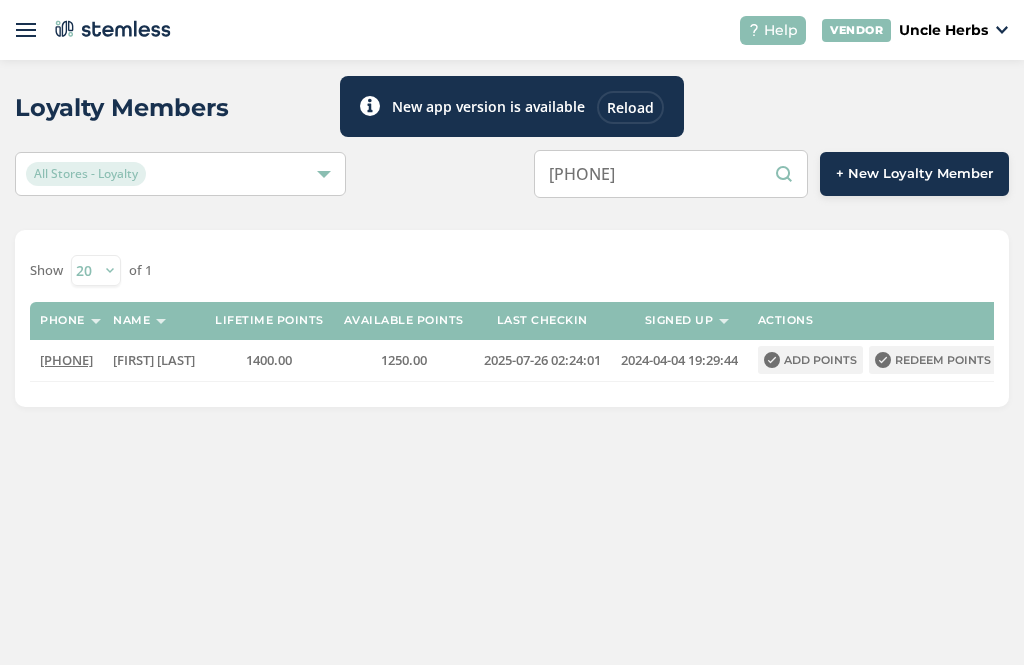 click on "[PHONE]" at bounding box center [671, 174] 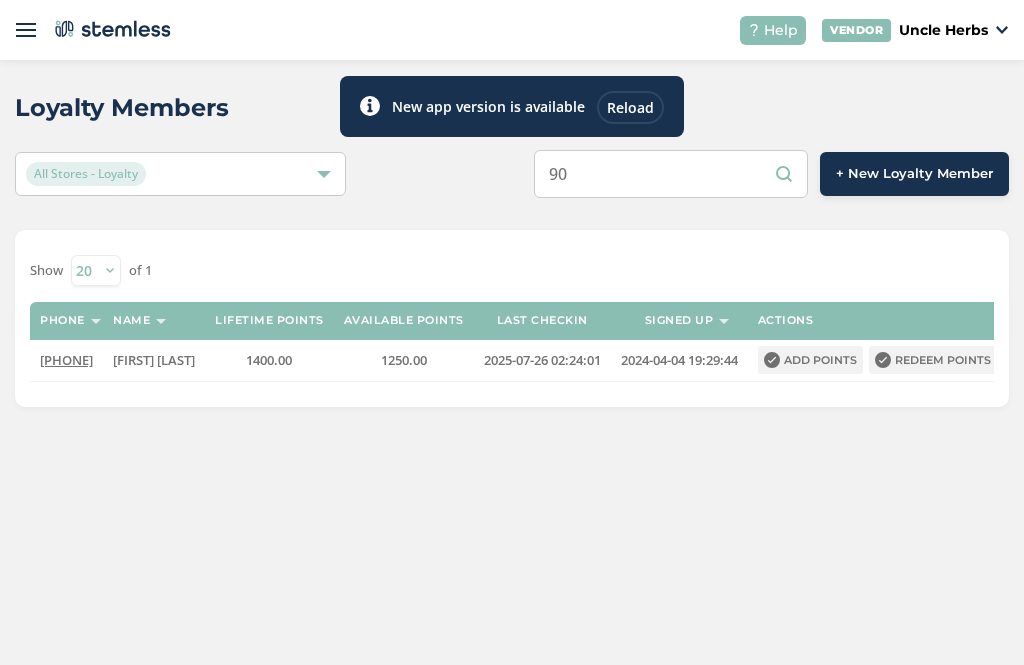 type on "9" 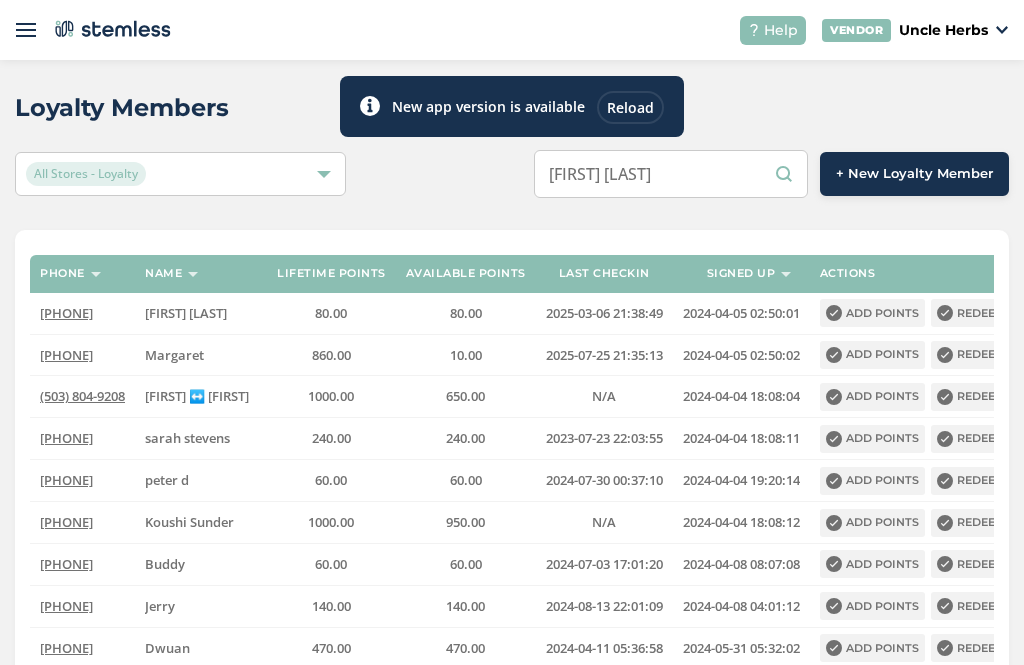 click on "[FIRST] [LAST]" at bounding box center (671, 174) 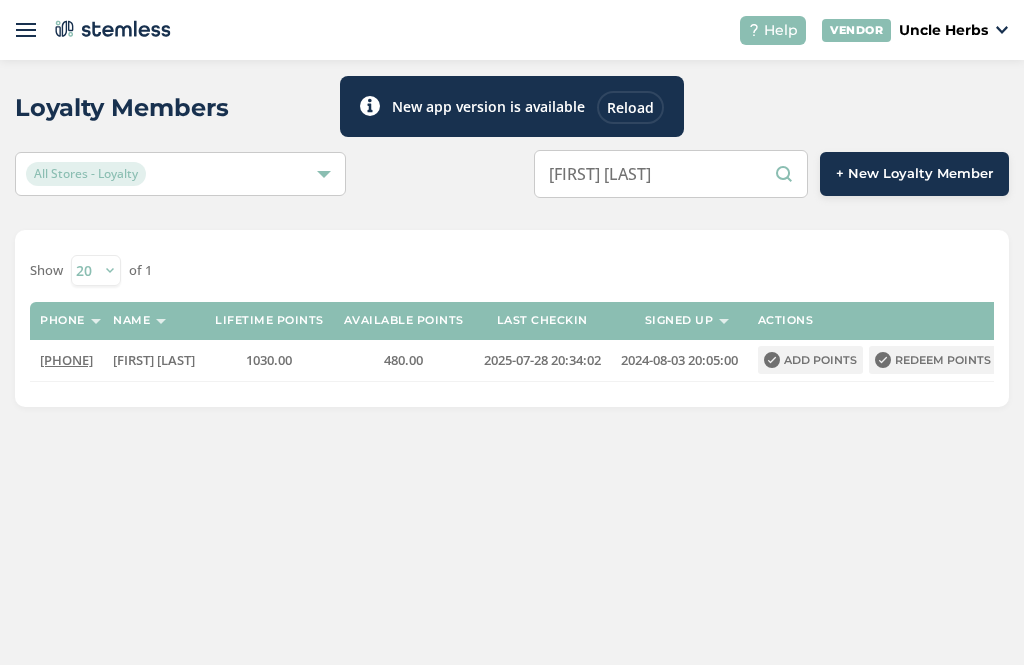 click on "[FIRST] [LAST]" at bounding box center [671, 174] 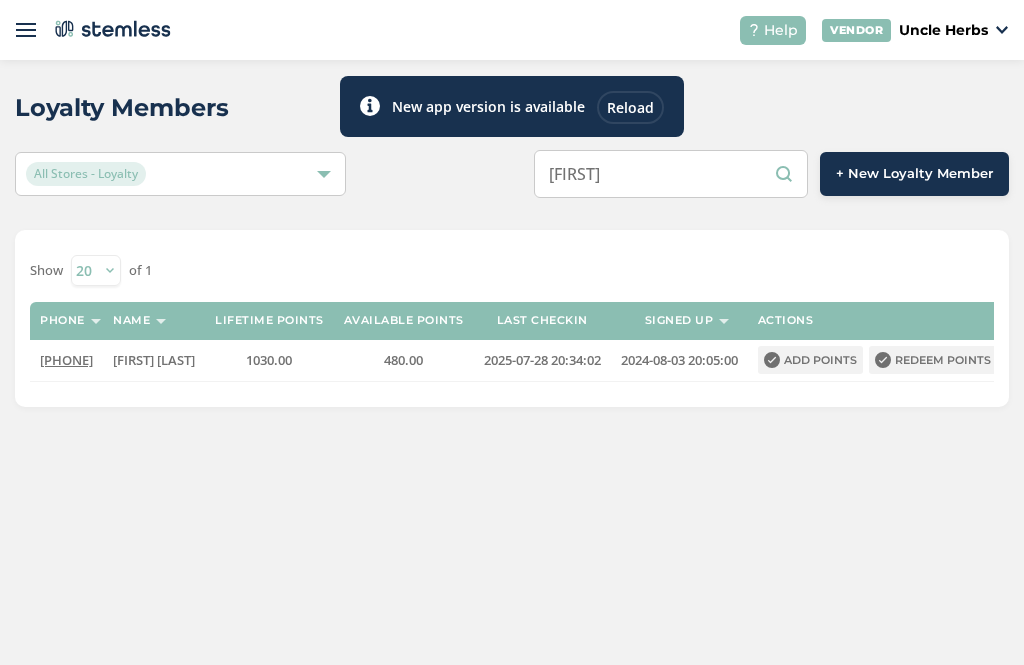 type on "N" 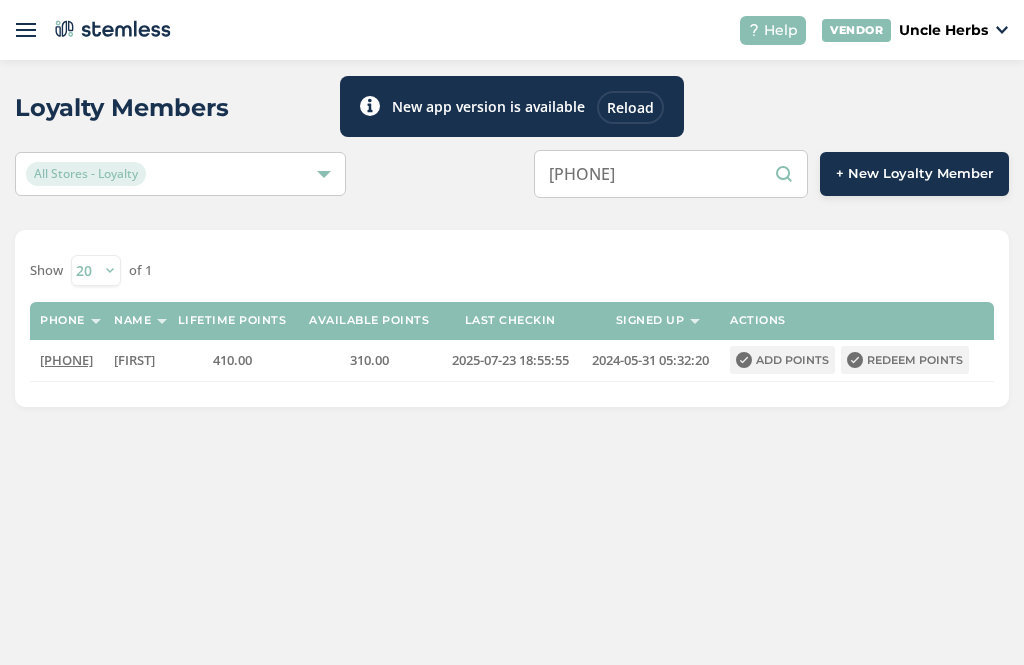 type on "[PHONE]" 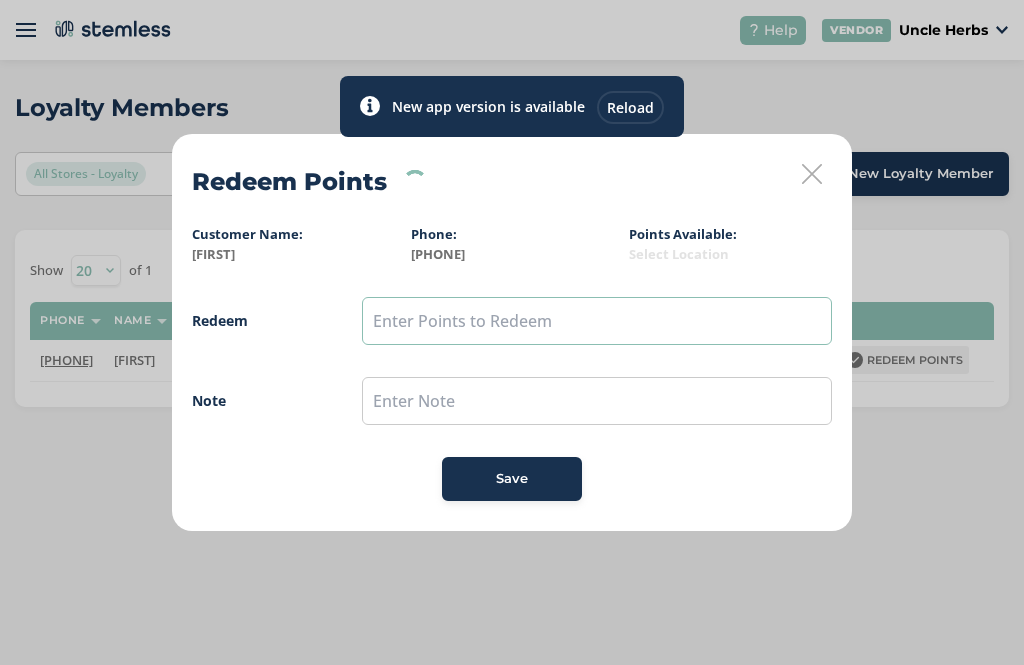 click at bounding box center (597, 321) 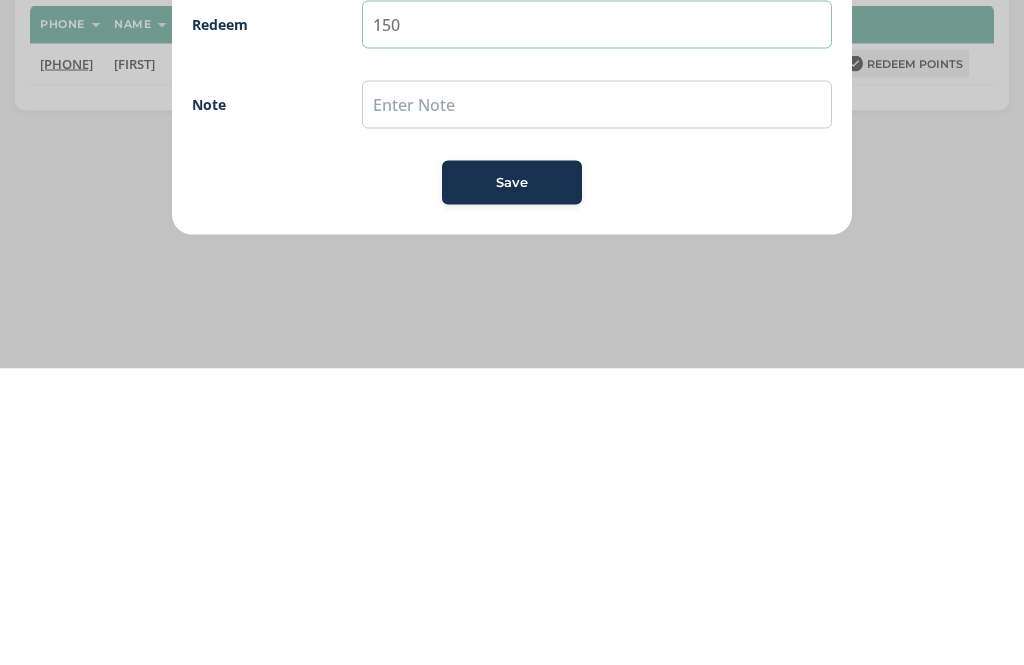 type on "150" 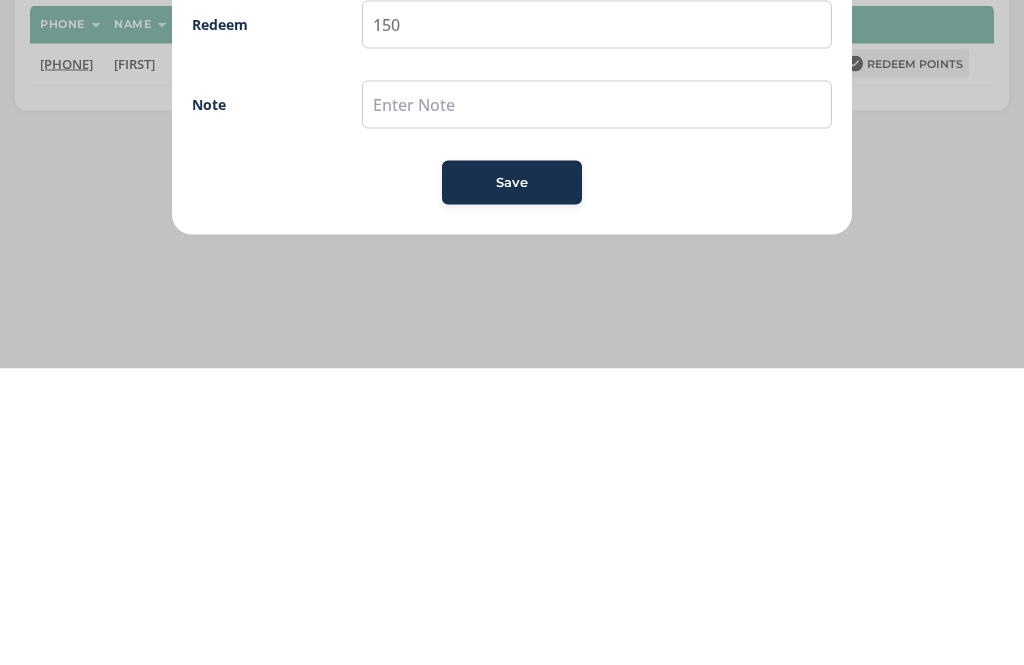 click on "Save" at bounding box center [512, 479] 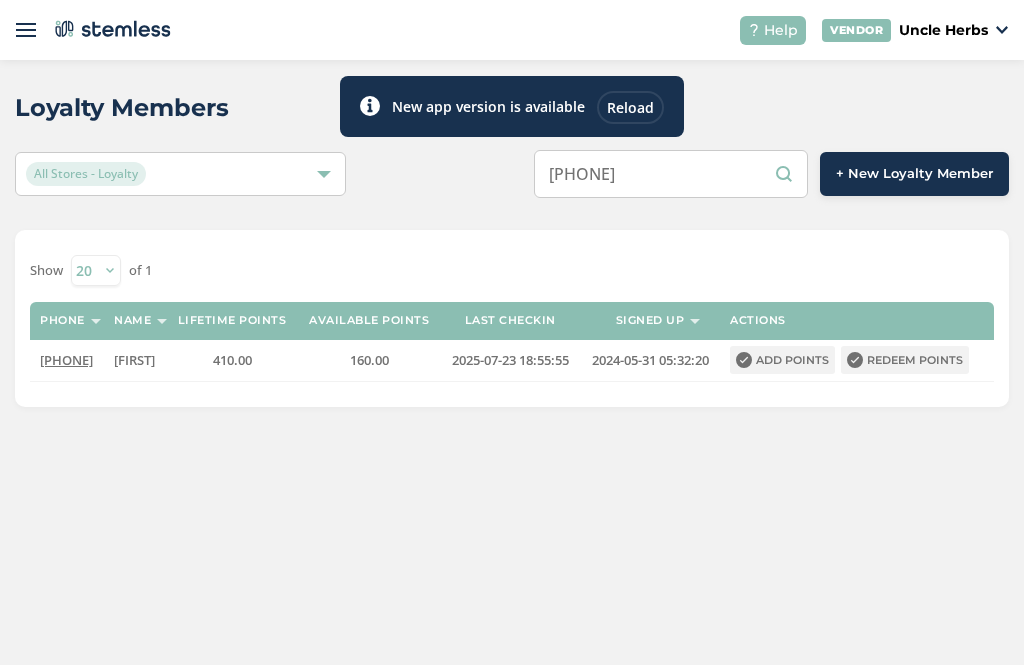 click on "[PHONE]" at bounding box center [671, 174] 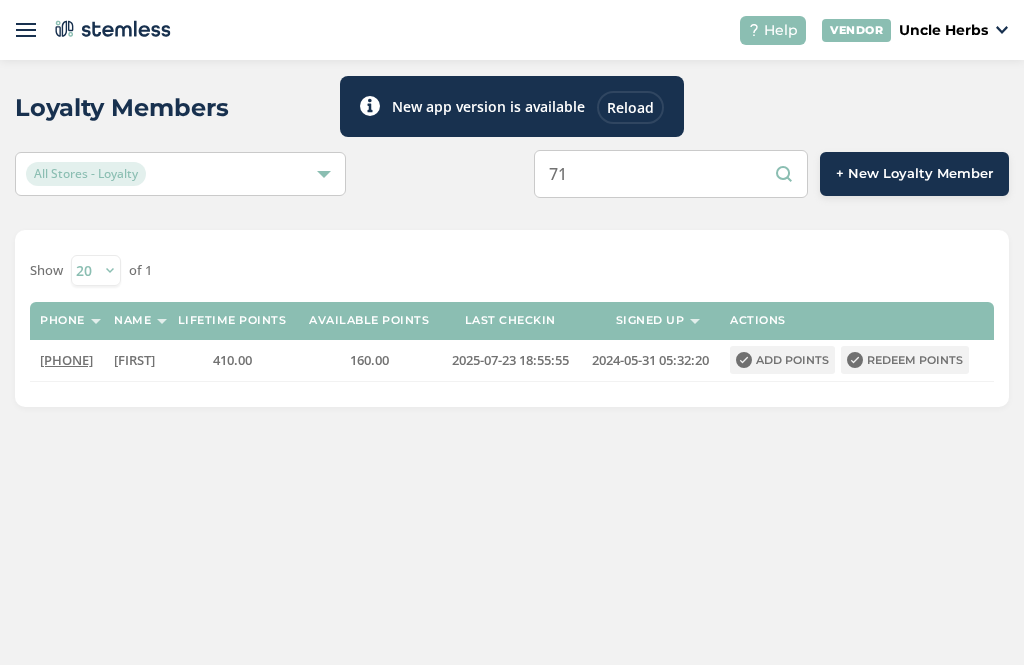 type on "7" 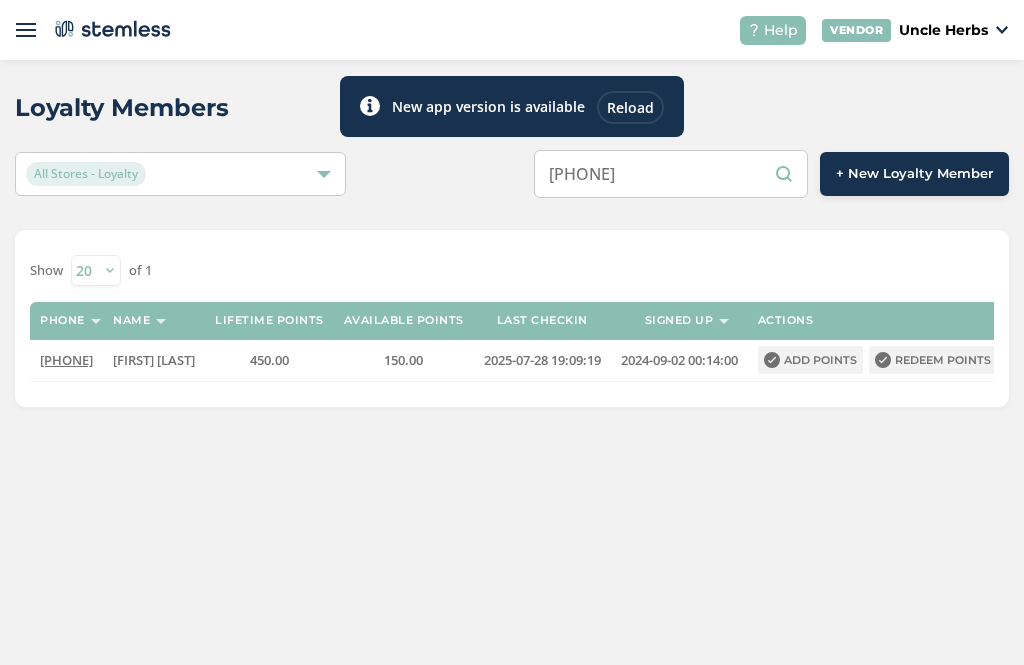 click on "[PHONE]" at bounding box center [671, 174] 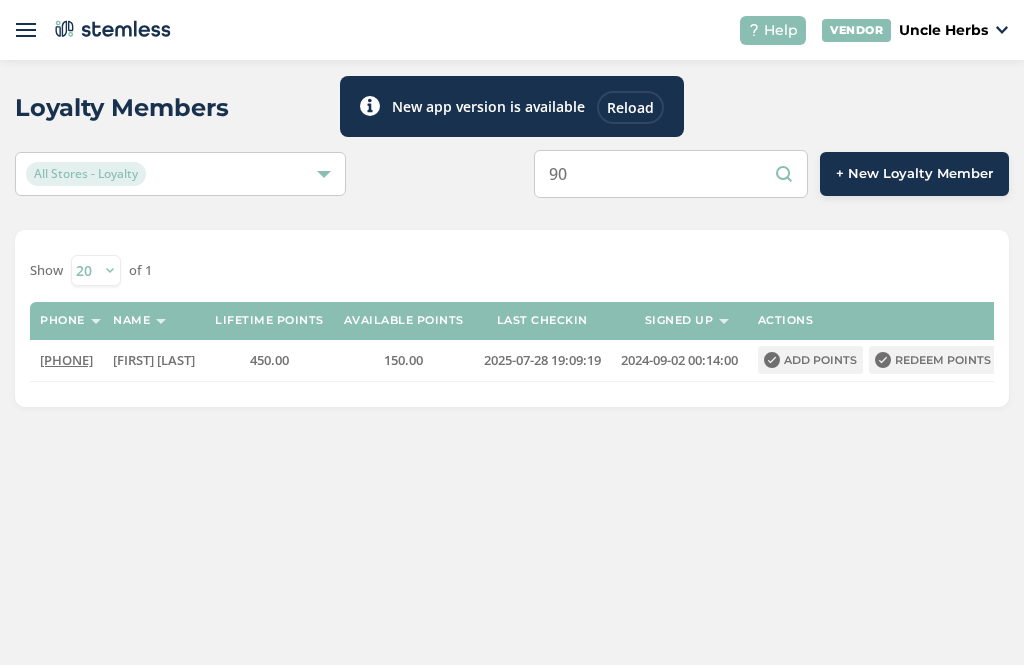 type on "9" 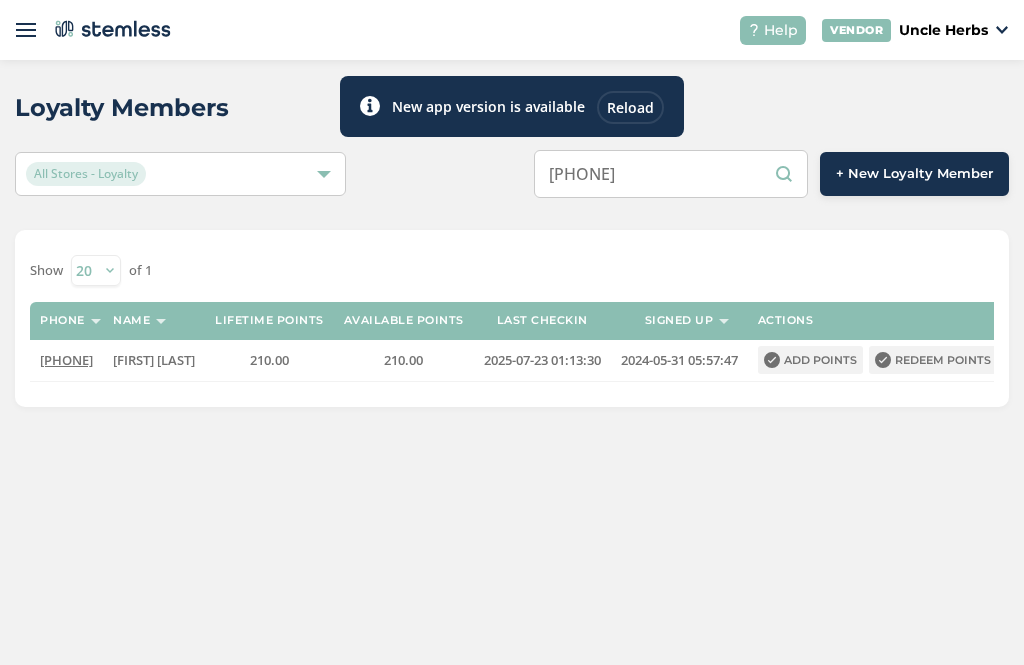 type on "[PHONE]" 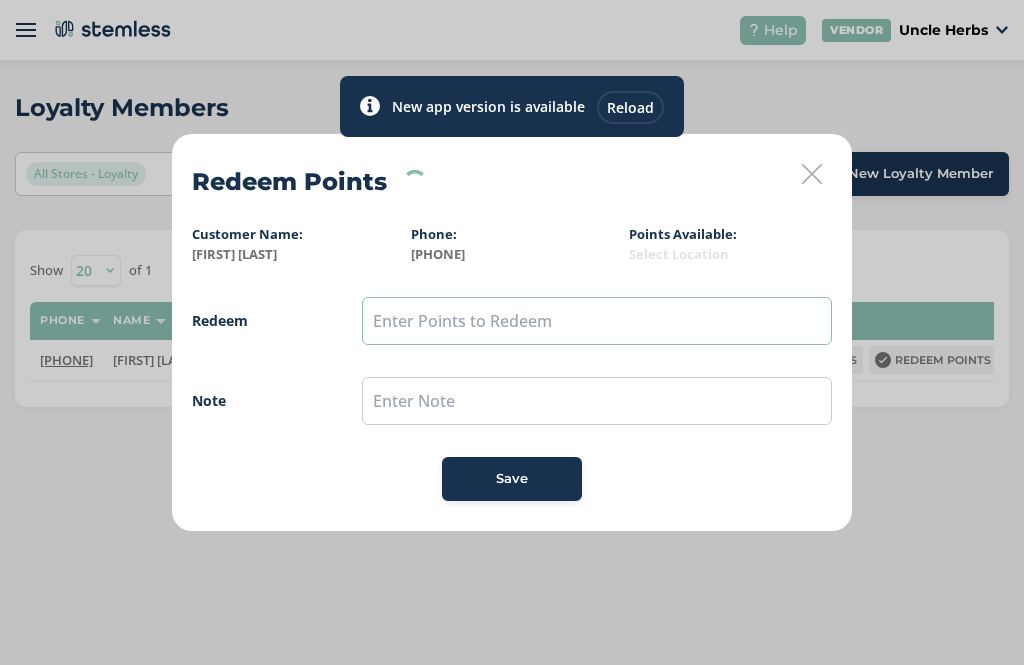 click at bounding box center (597, 321) 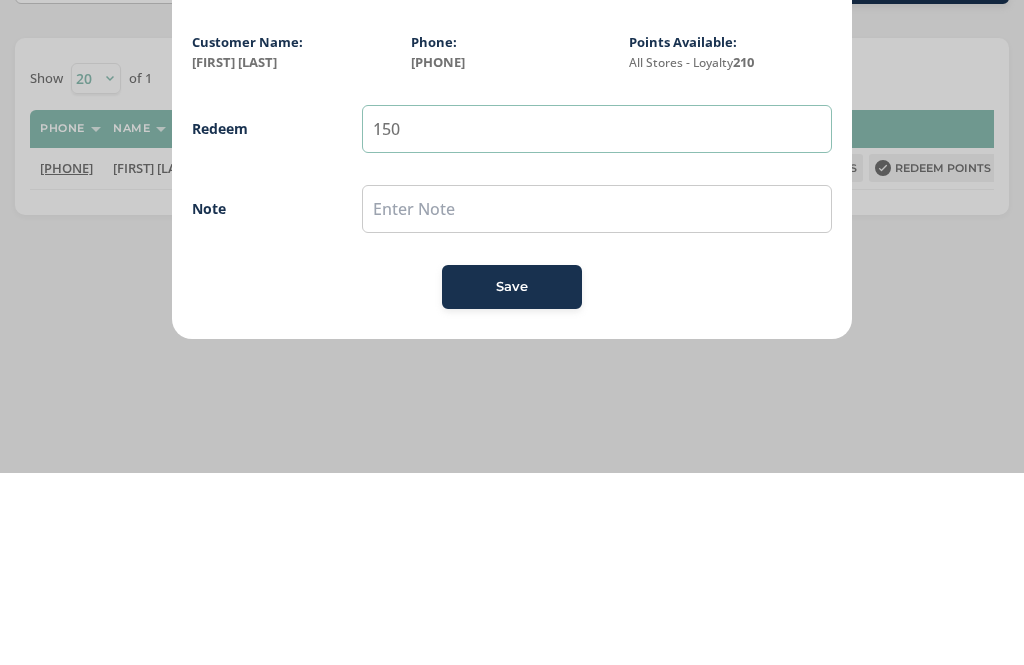type on "150" 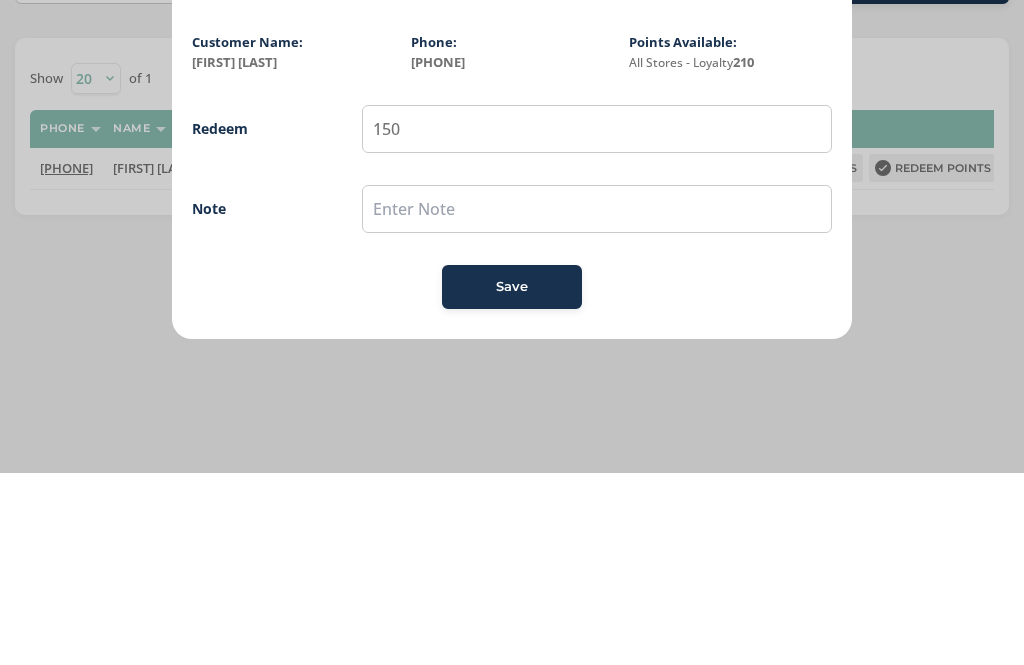 click on "Points Available:  All Stores - Loyalty   210" at bounding box center [730, 244] 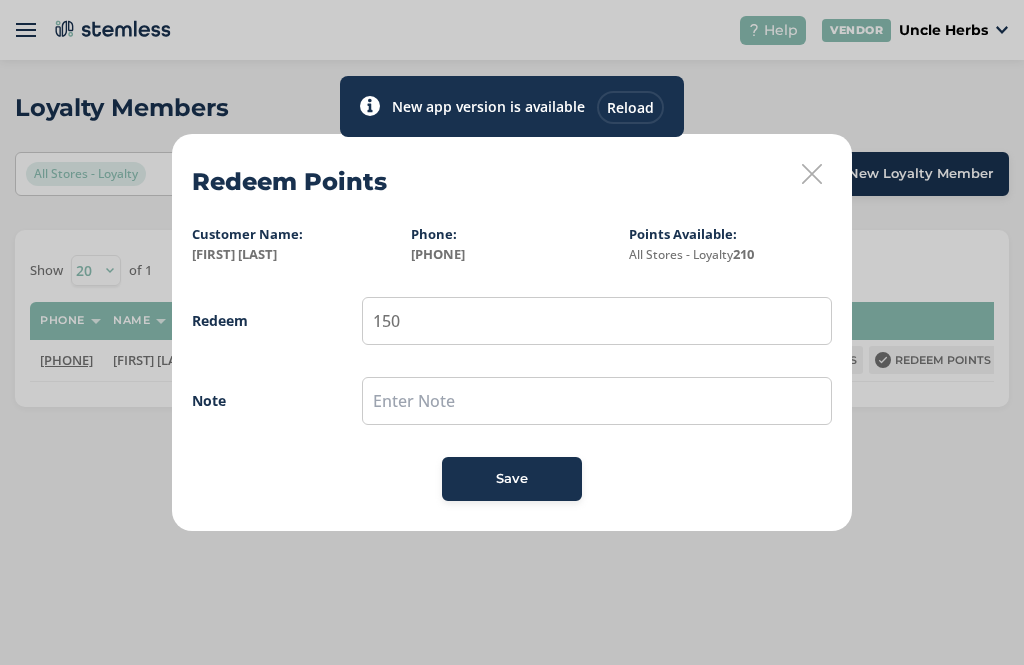 click on "Save" at bounding box center [512, 479] 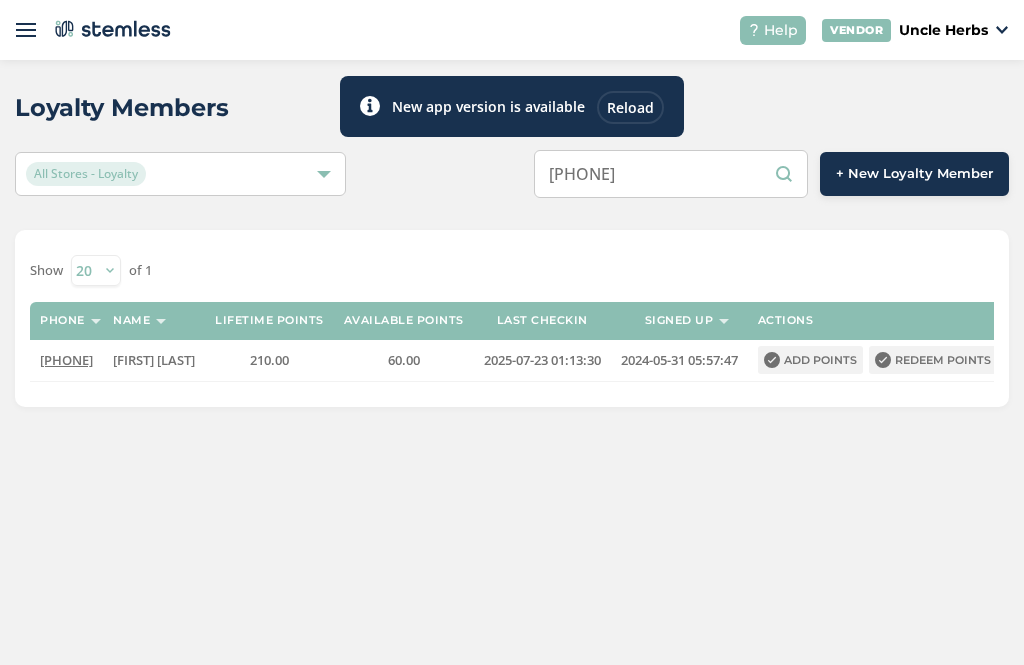 click on "[PHONE]" at bounding box center [671, 174] 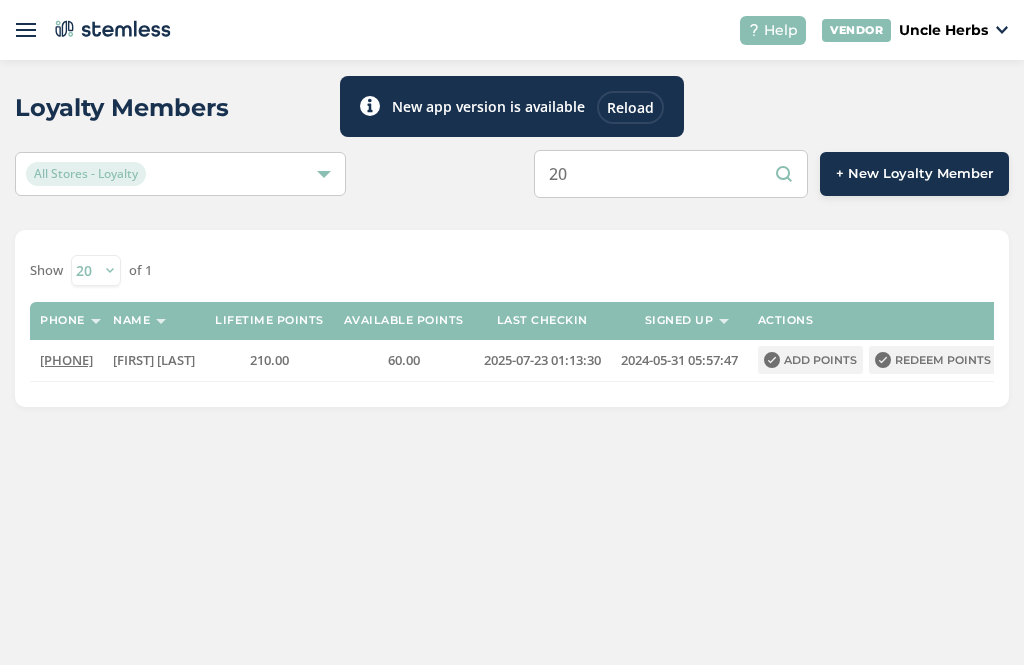 type on "2" 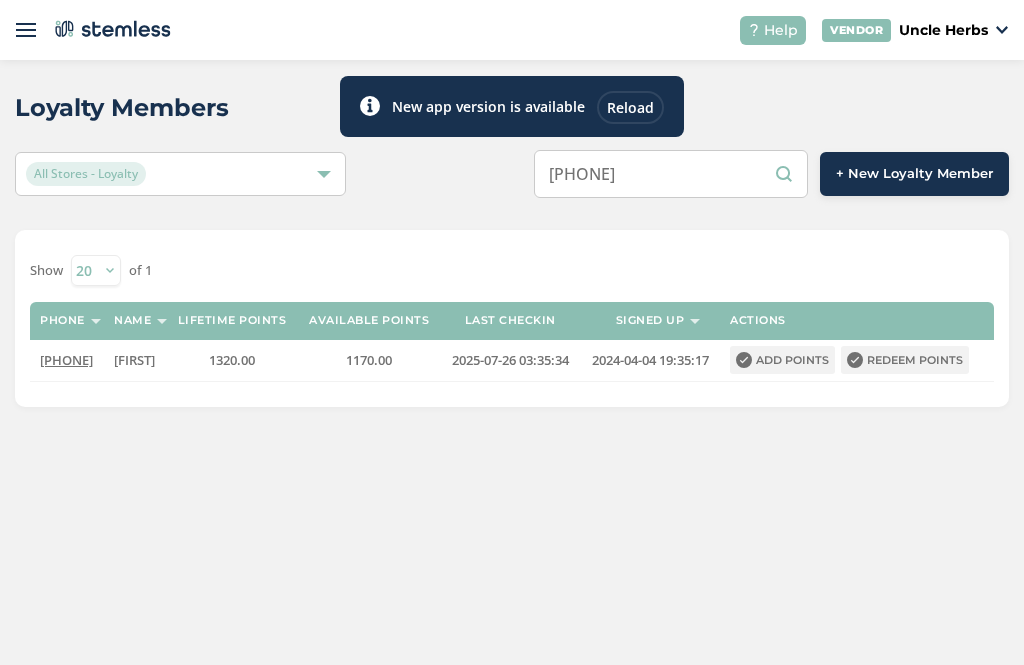 click on "[PHONE]" at bounding box center (671, 174) 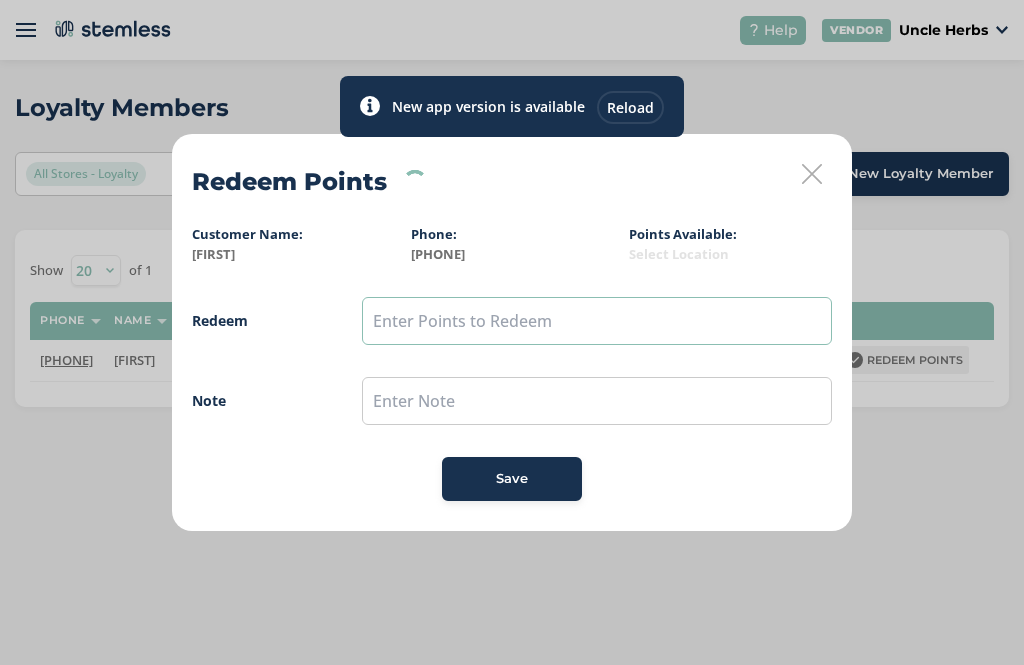 click at bounding box center (597, 321) 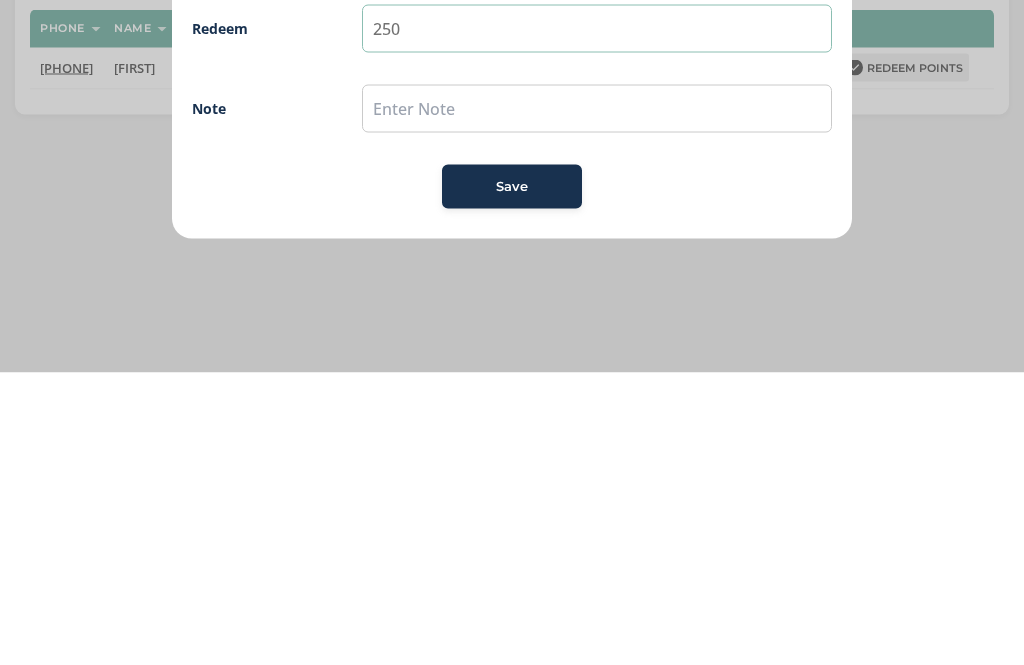 type on "250" 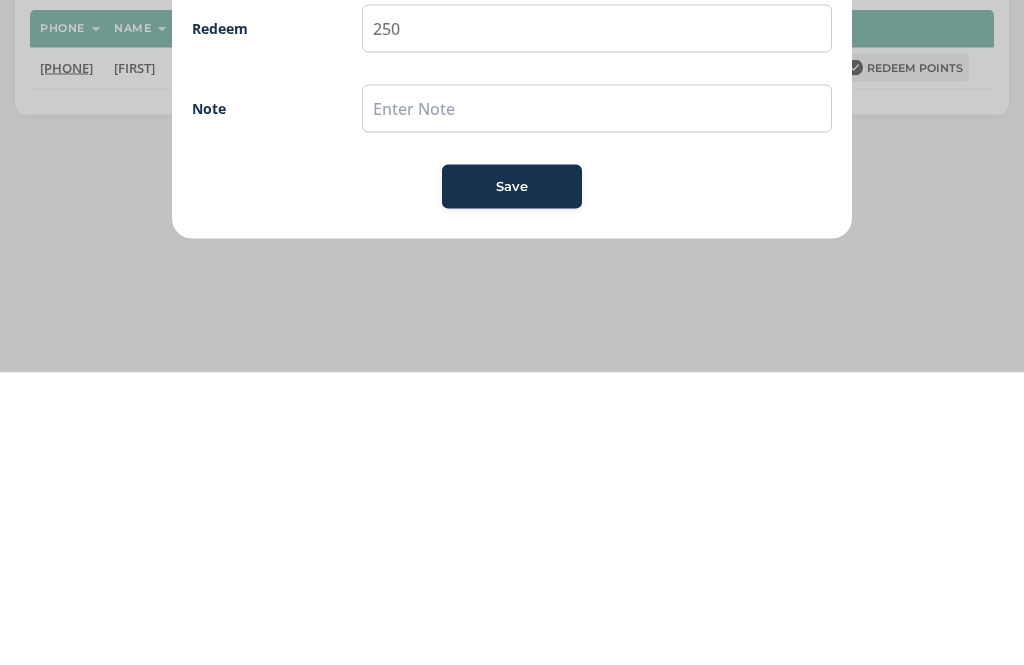 click on "Save" at bounding box center (512, 479) 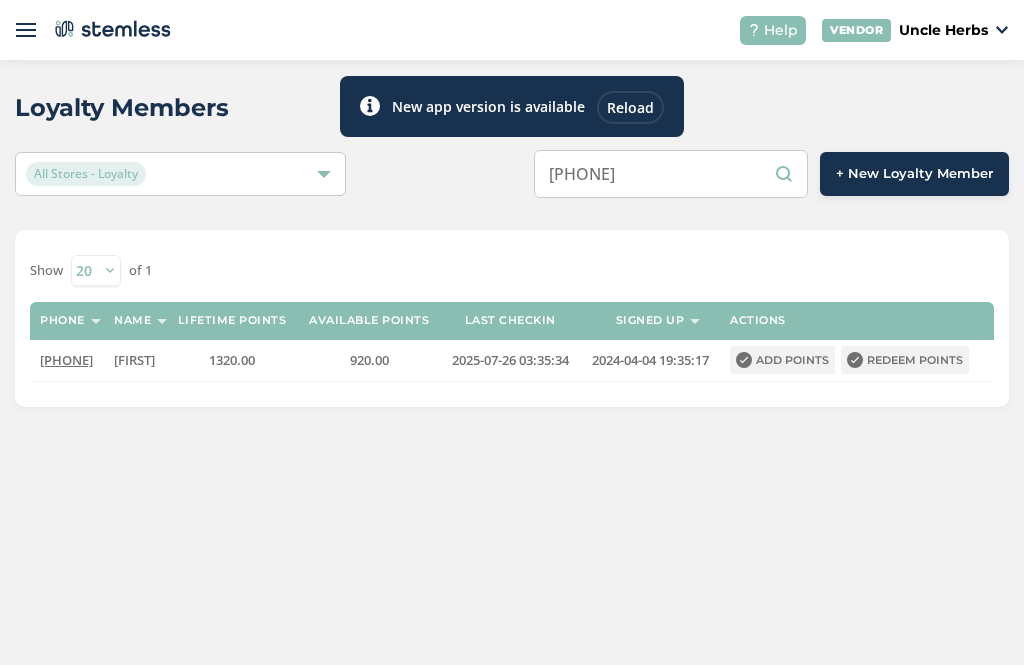 click on "Redeem points" at bounding box center [905, 360] 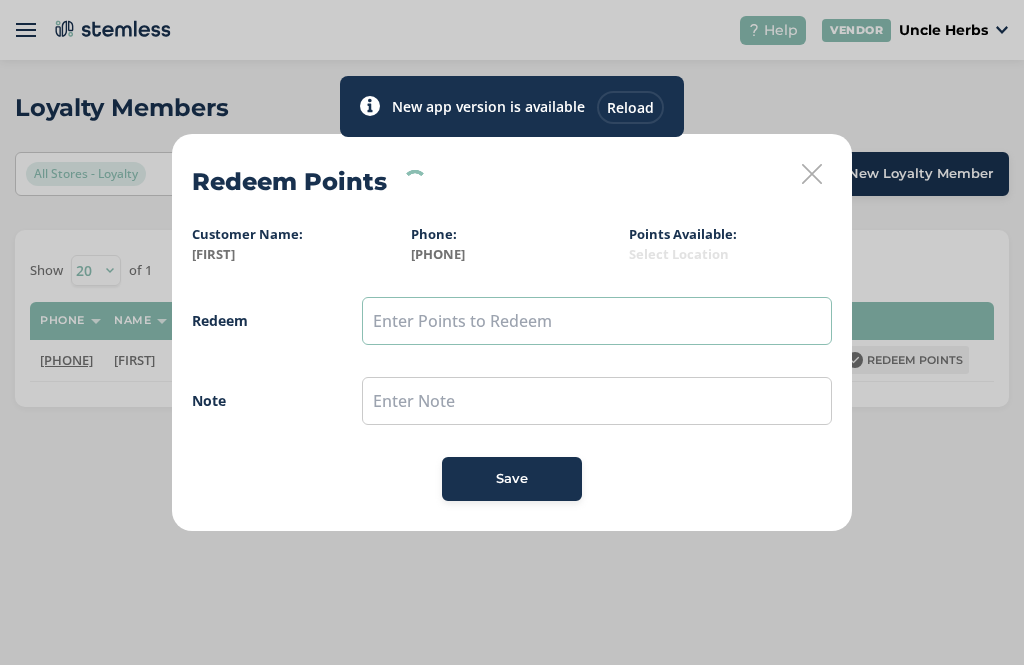 click at bounding box center [597, 321] 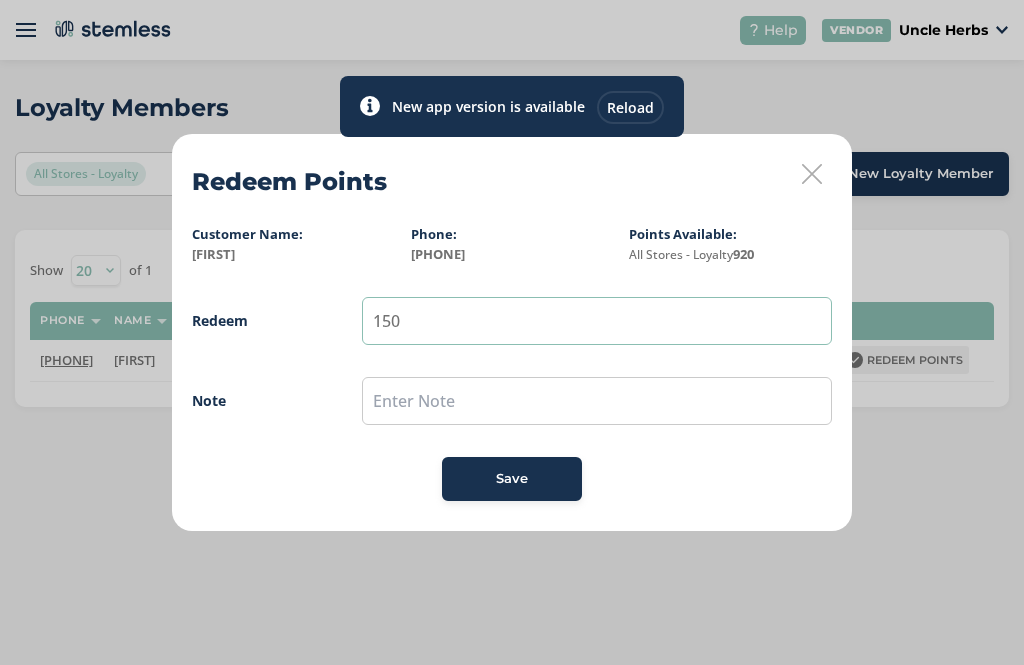 type on "150" 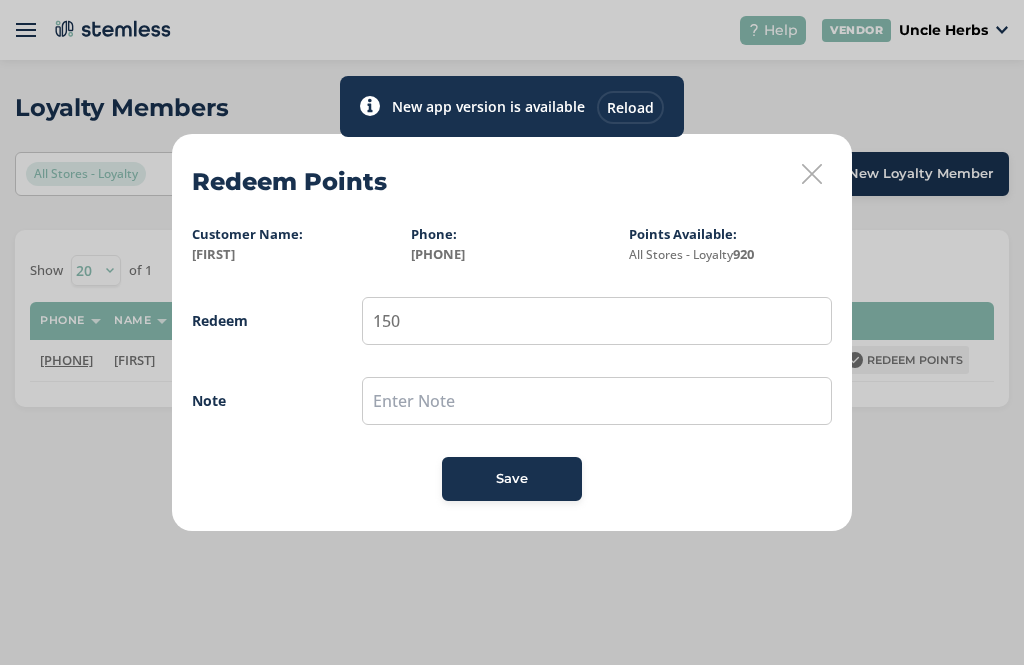 click on "Save" at bounding box center [512, 479] 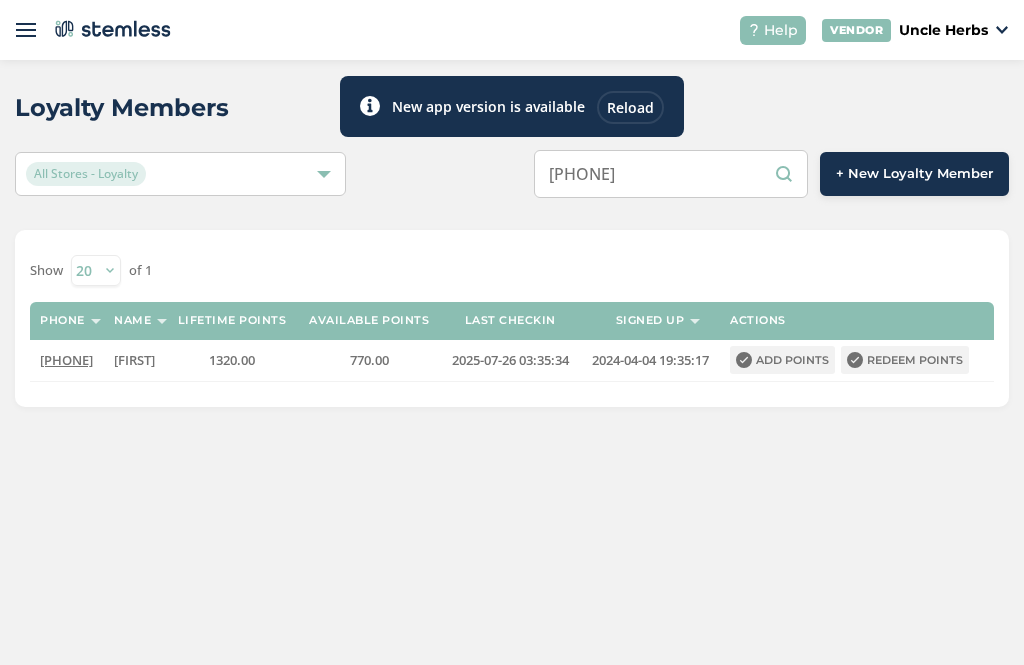 click on "[PHONE]" at bounding box center (671, 174) 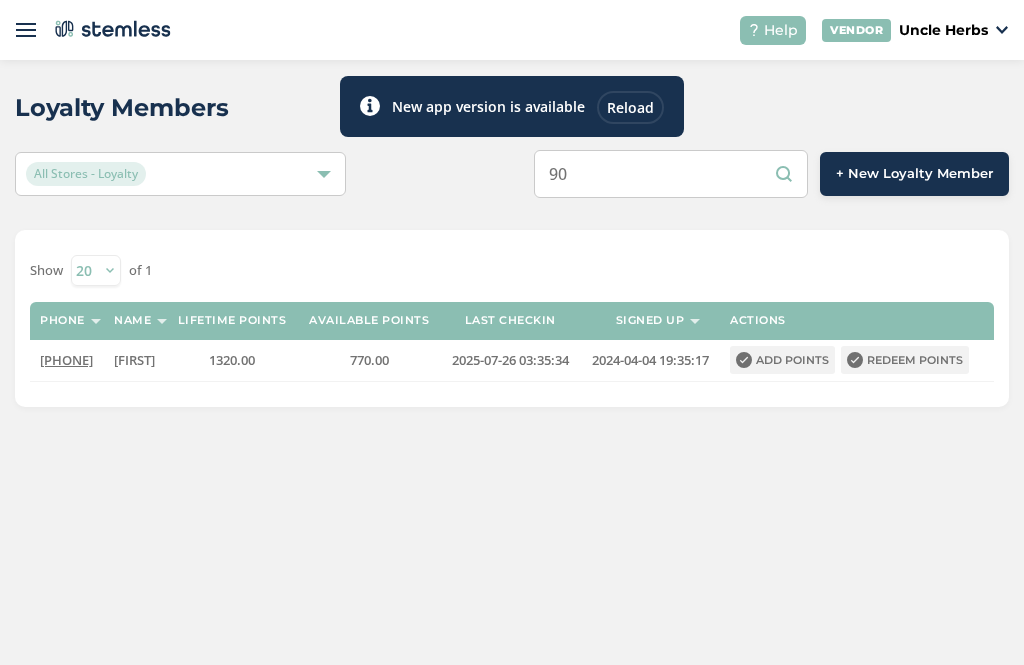 type on "9" 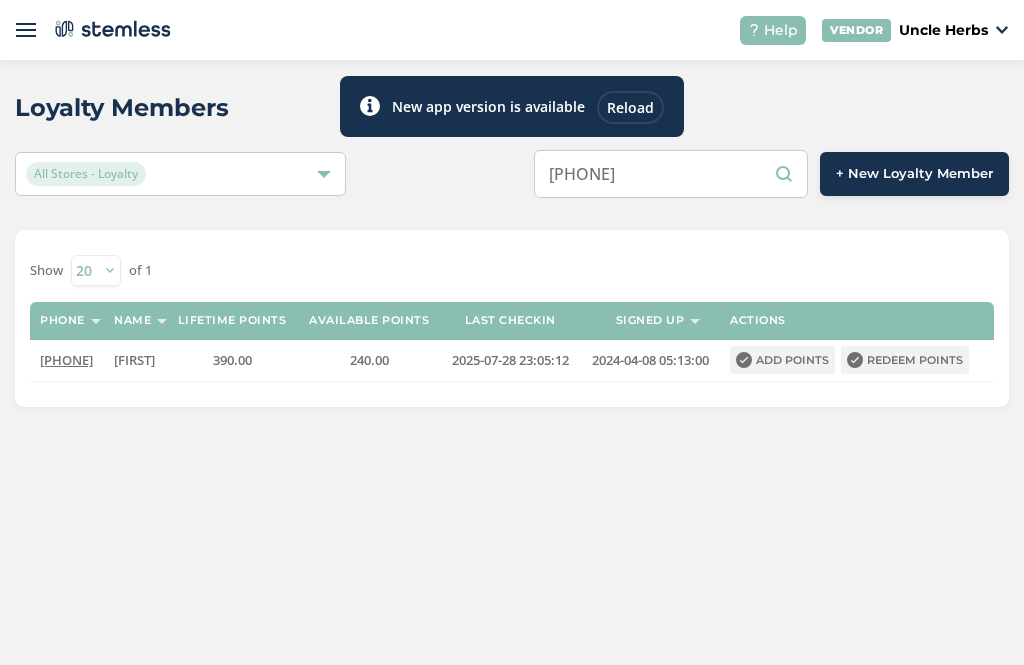 type on "[PHONE]" 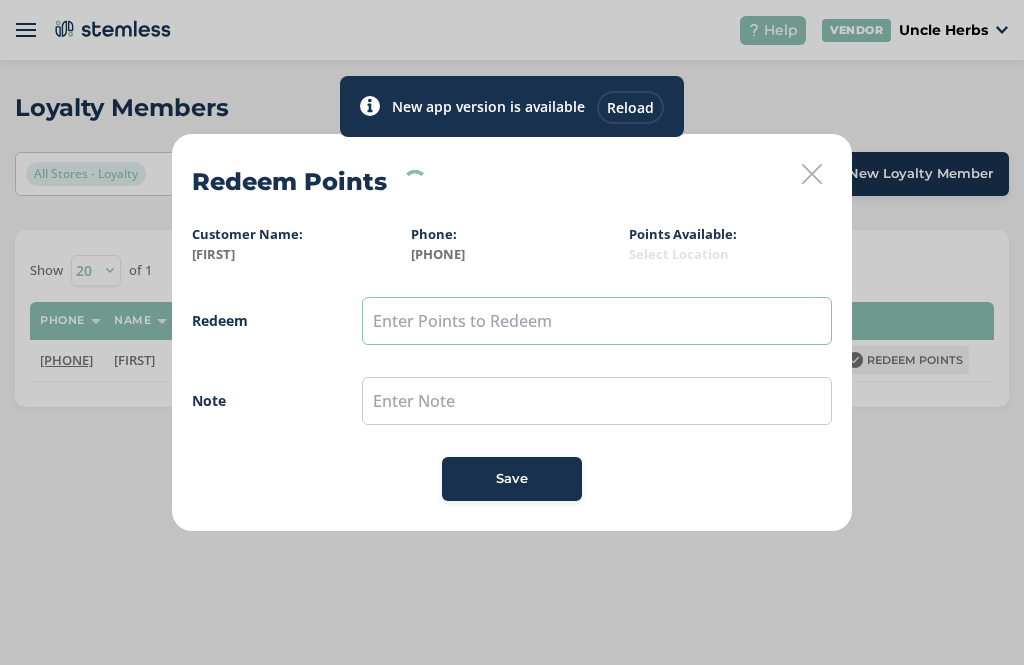 click at bounding box center (597, 321) 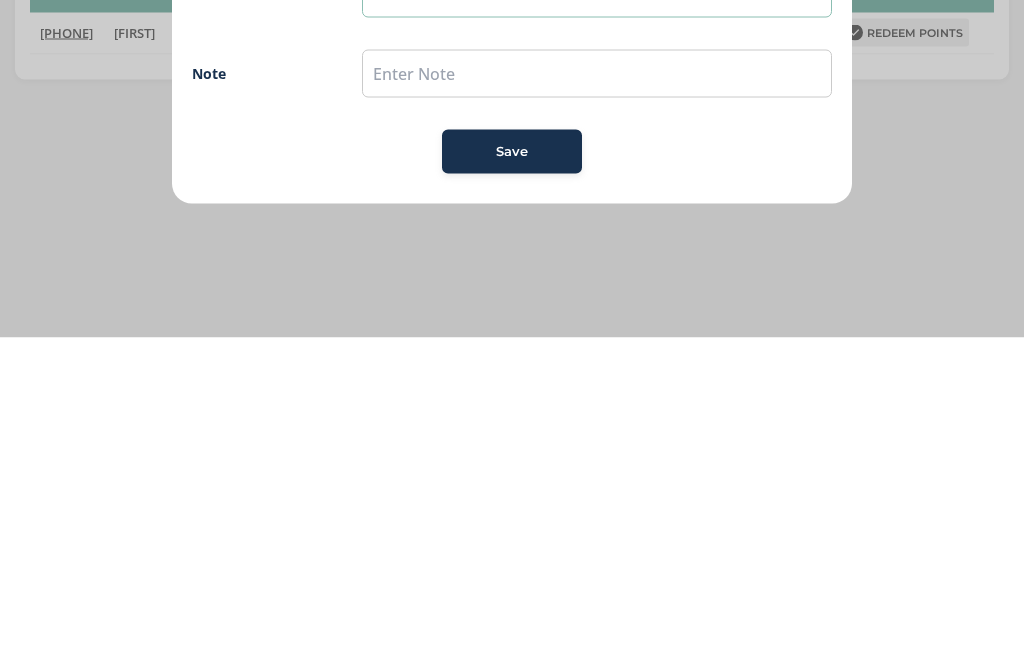 type on "150" 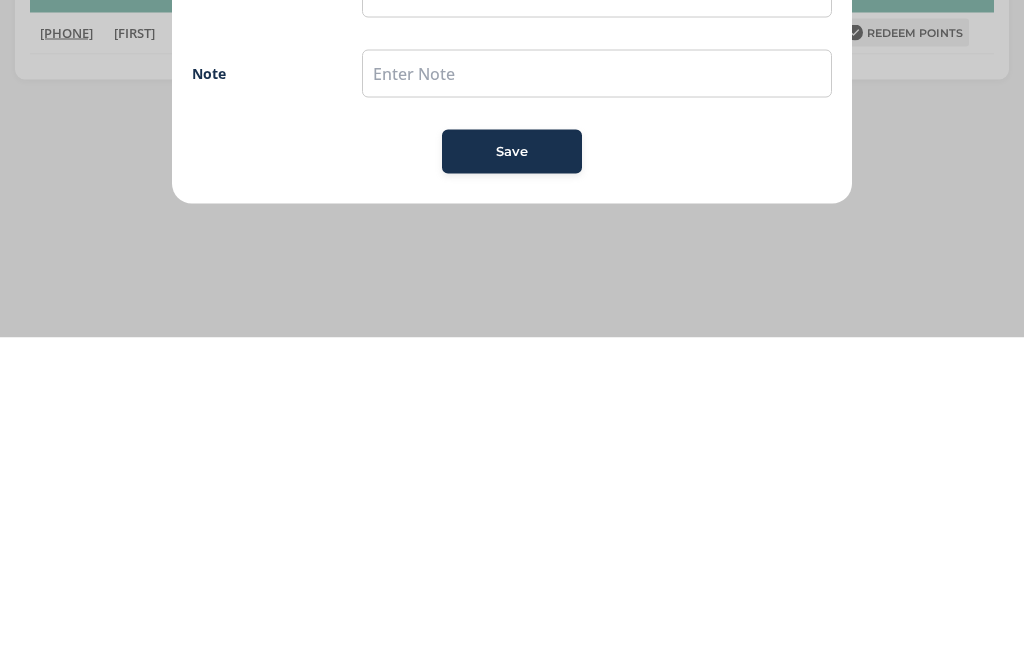 click on "Save" at bounding box center [512, 479] 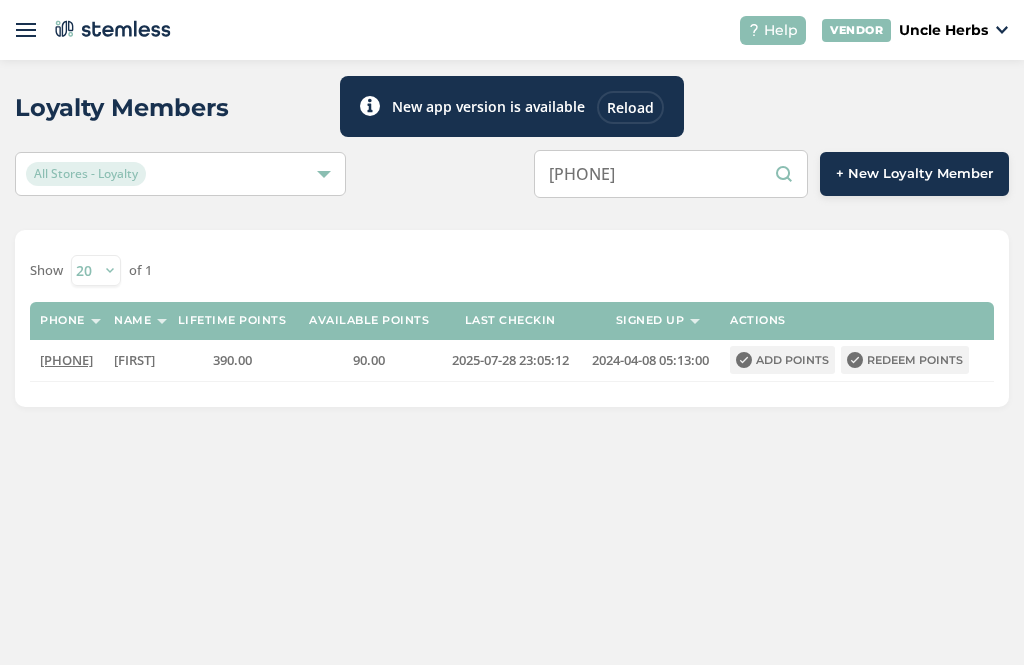 click on "[PHONE]" at bounding box center [671, 174] 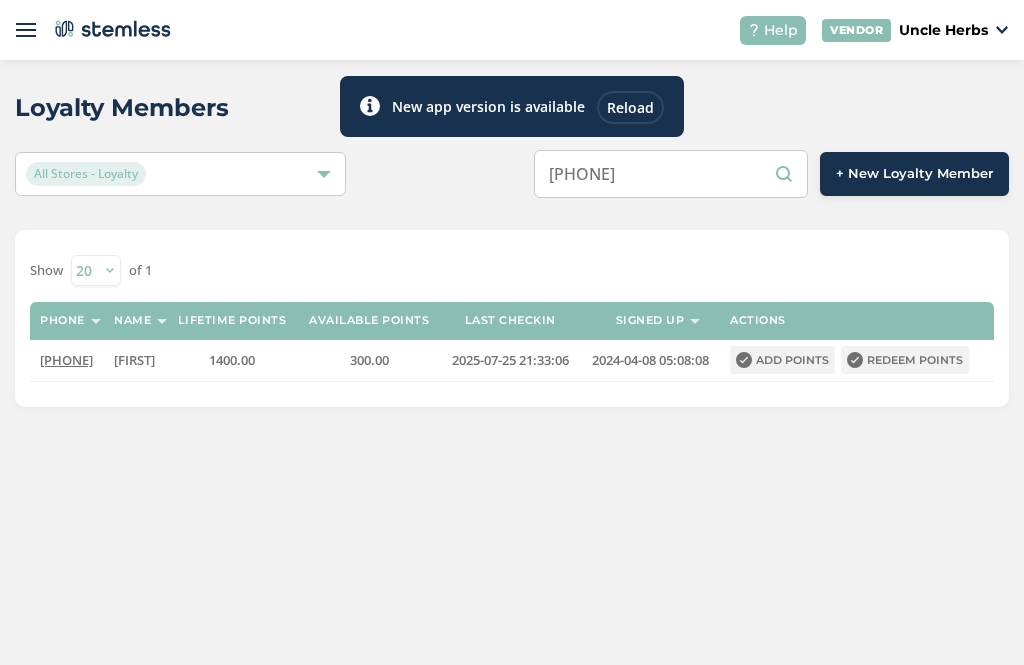 type on "[PHONE]" 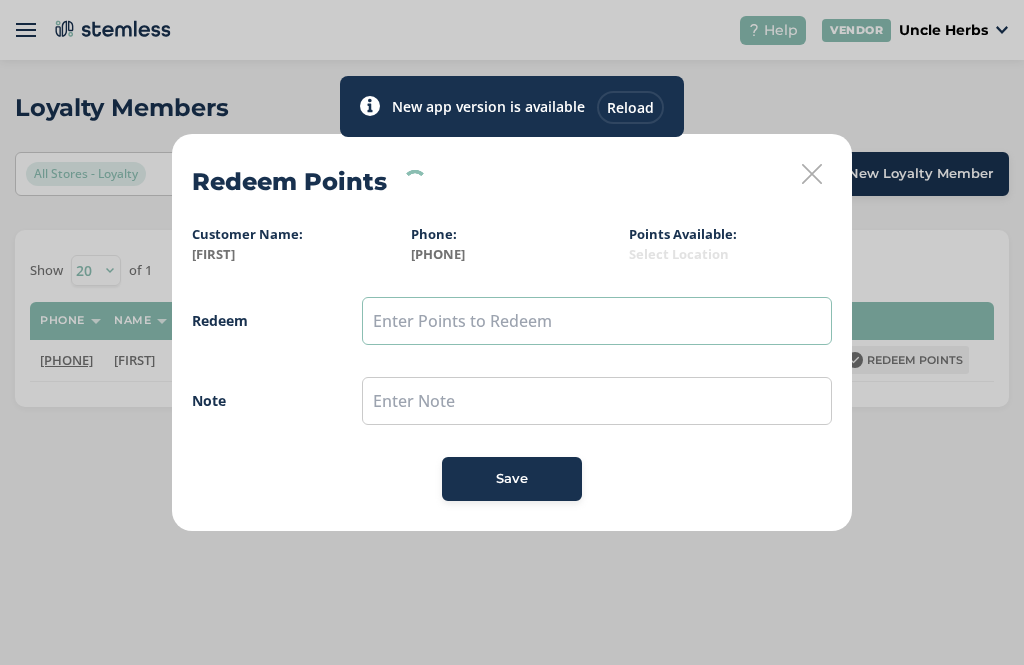 click at bounding box center (597, 321) 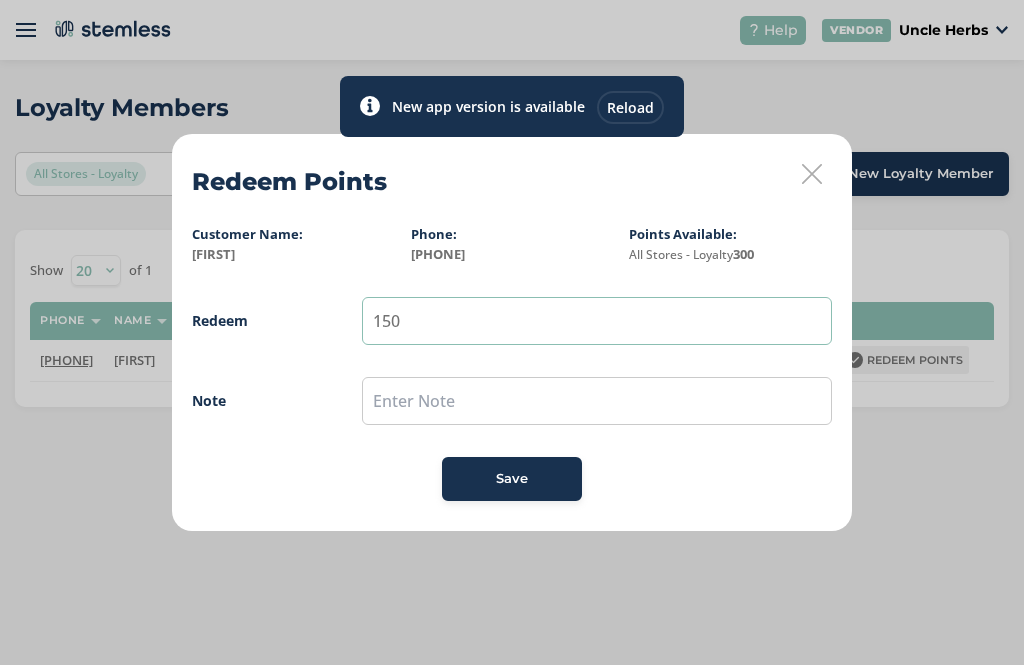 type on "150" 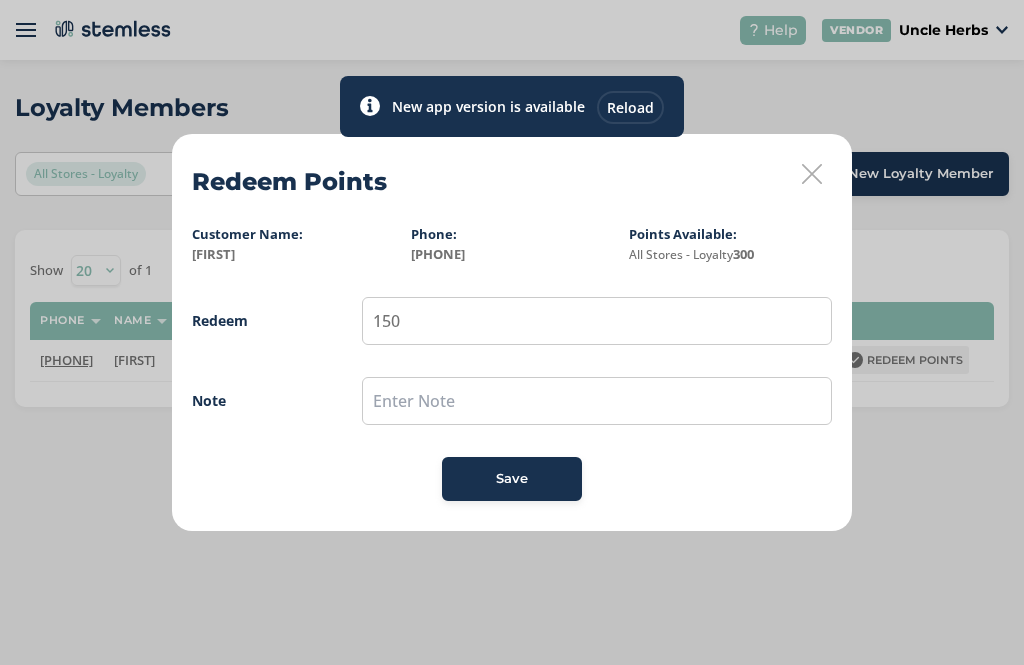click on "Save" at bounding box center (512, 479) 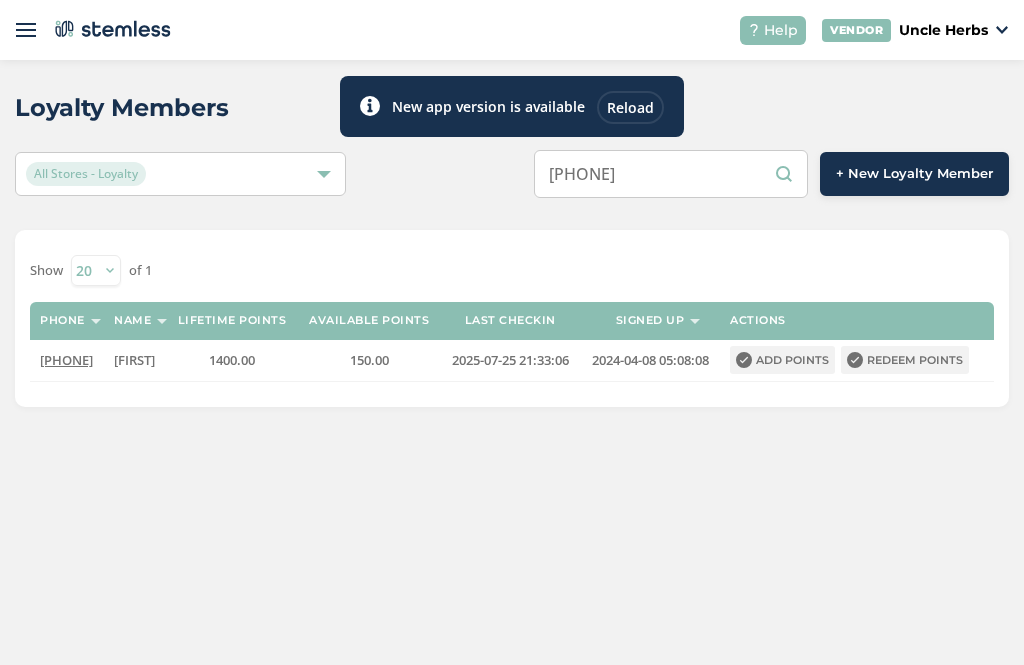 click on "[PHONE]" at bounding box center (671, 174) 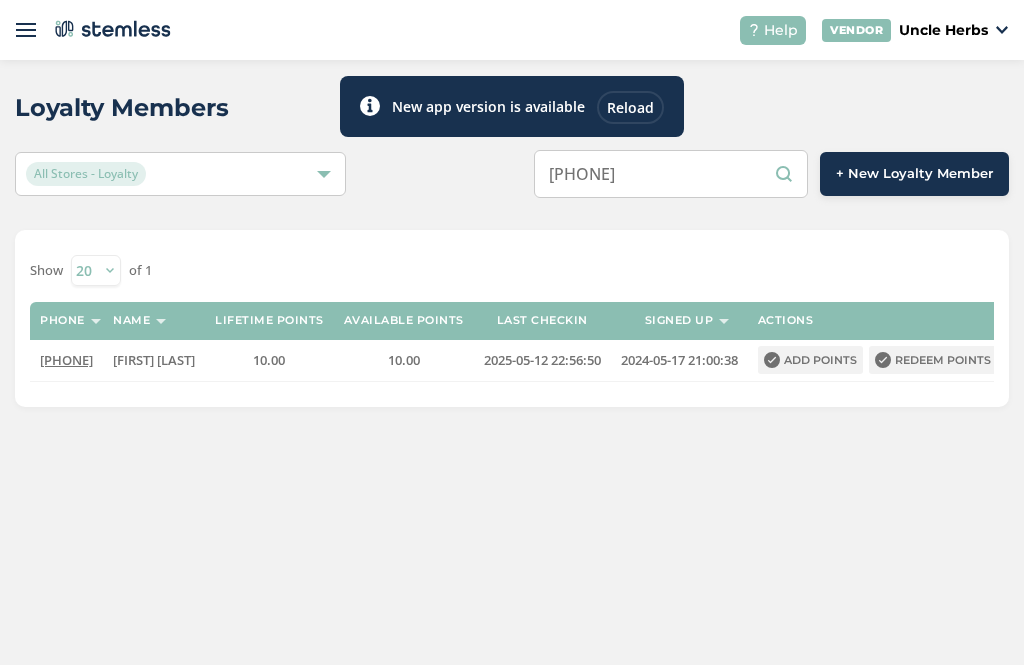 click on "[PHONE]" at bounding box center (671, 174) 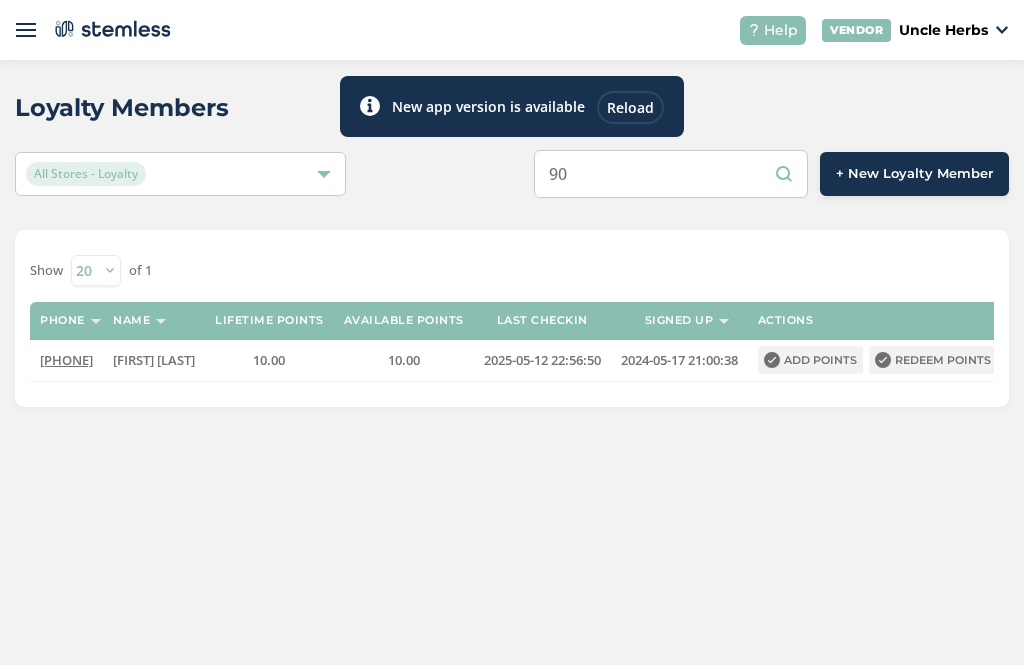 type on "9" 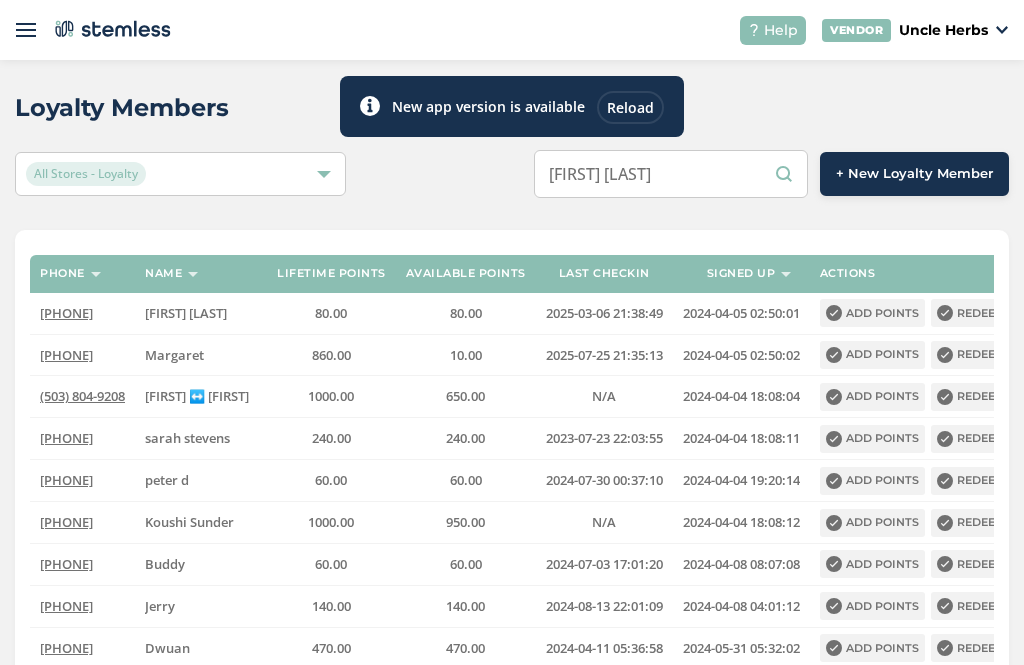 click on "[FIRST] [LAST]" at bounding box center [671, 174] 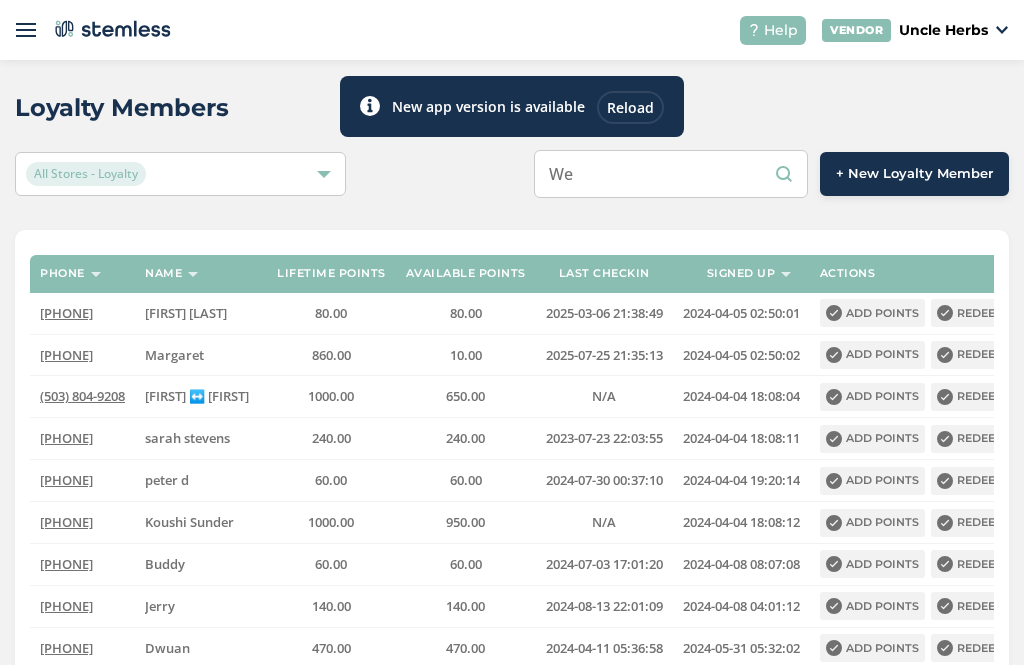 type on "W" 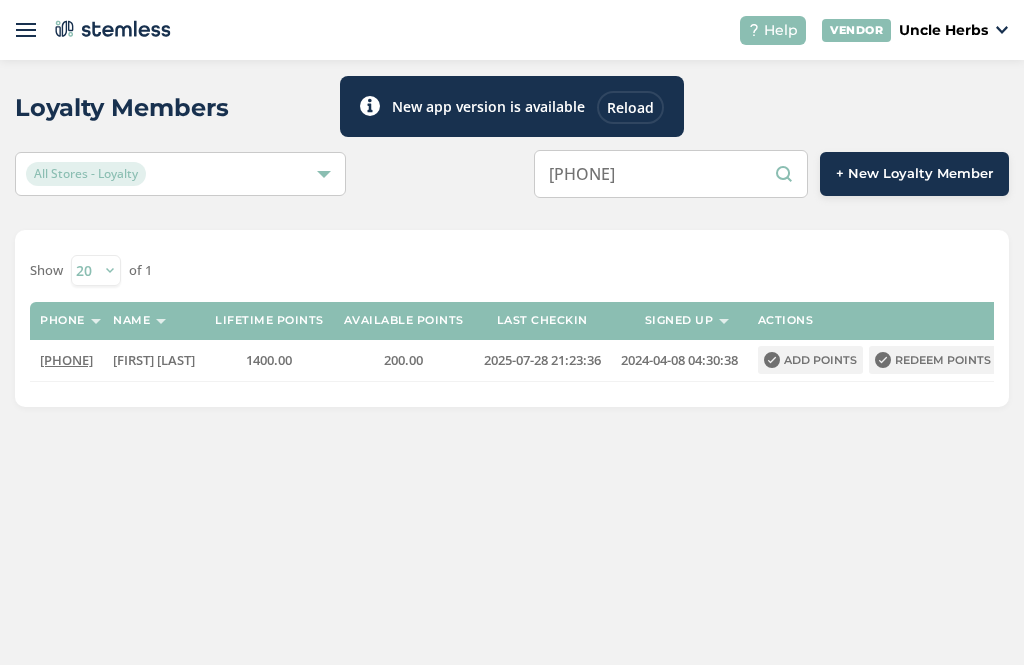 type on "[PHONE]" 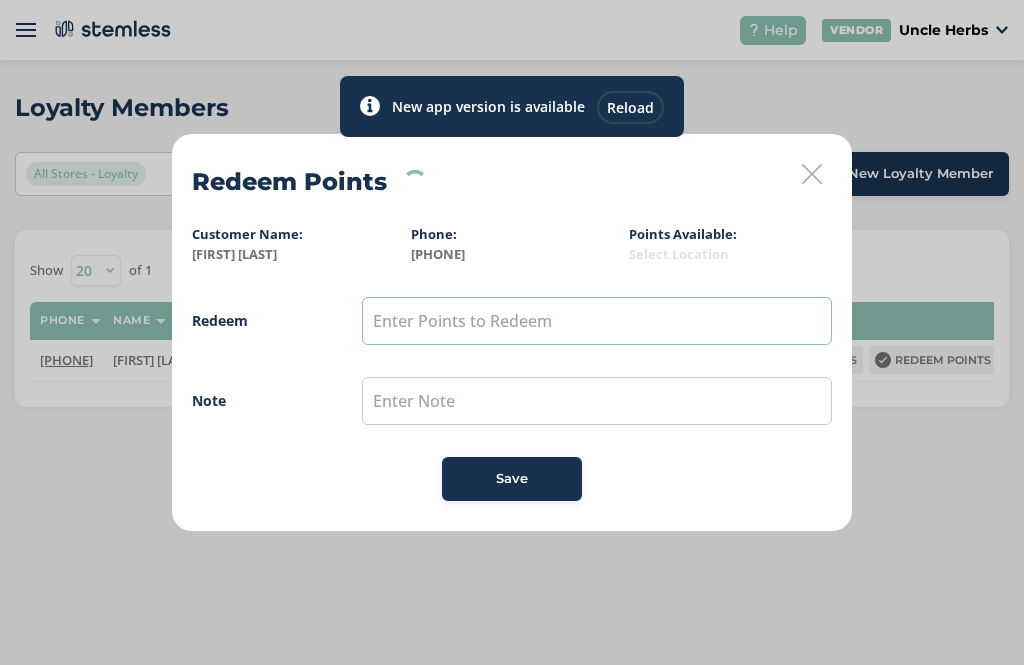 click at bounding box center (597, 321) 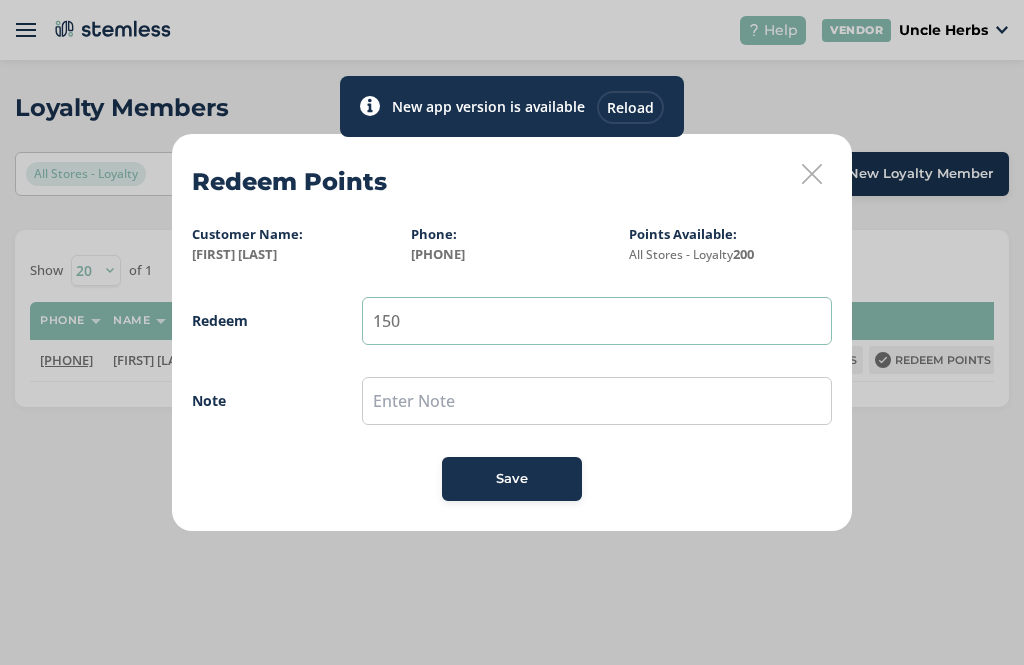 type on "150" 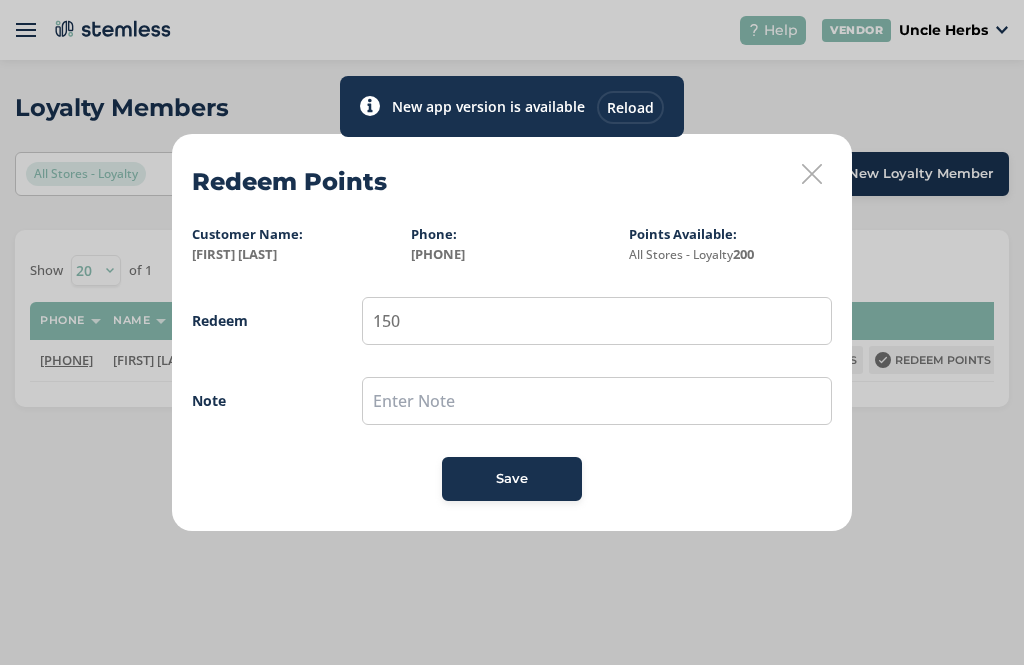 click on "Save" at bounding box center [512, 479] 